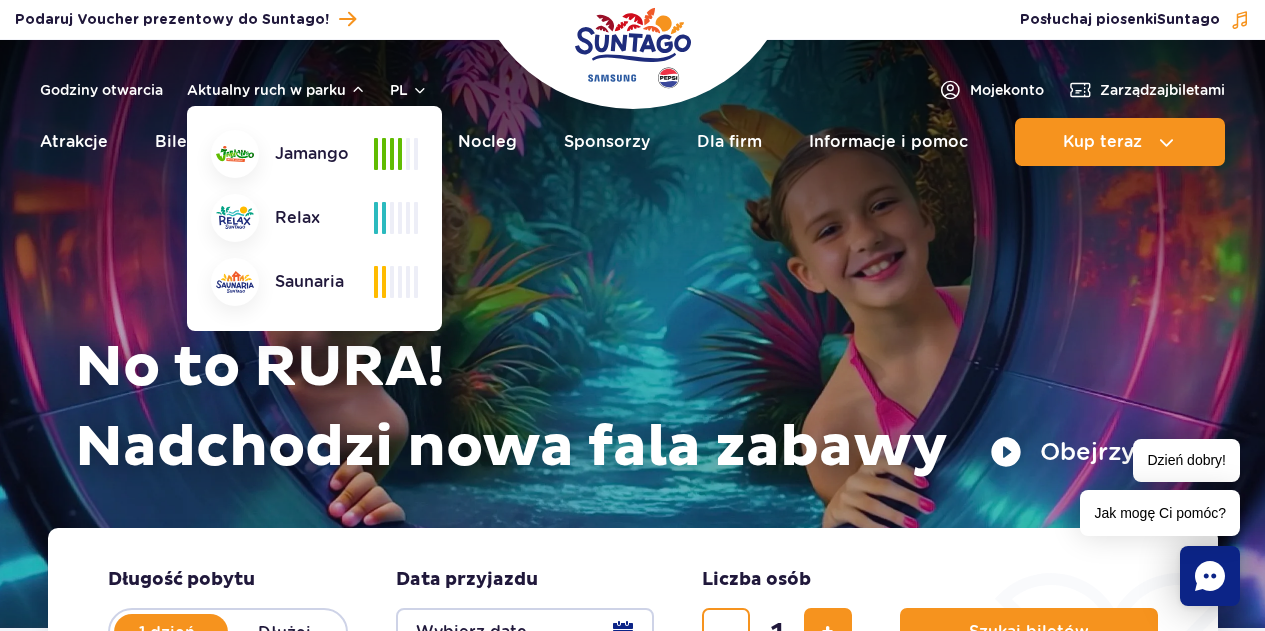scroll, scrollTop: 0, scrollLeft: 0, axis: both 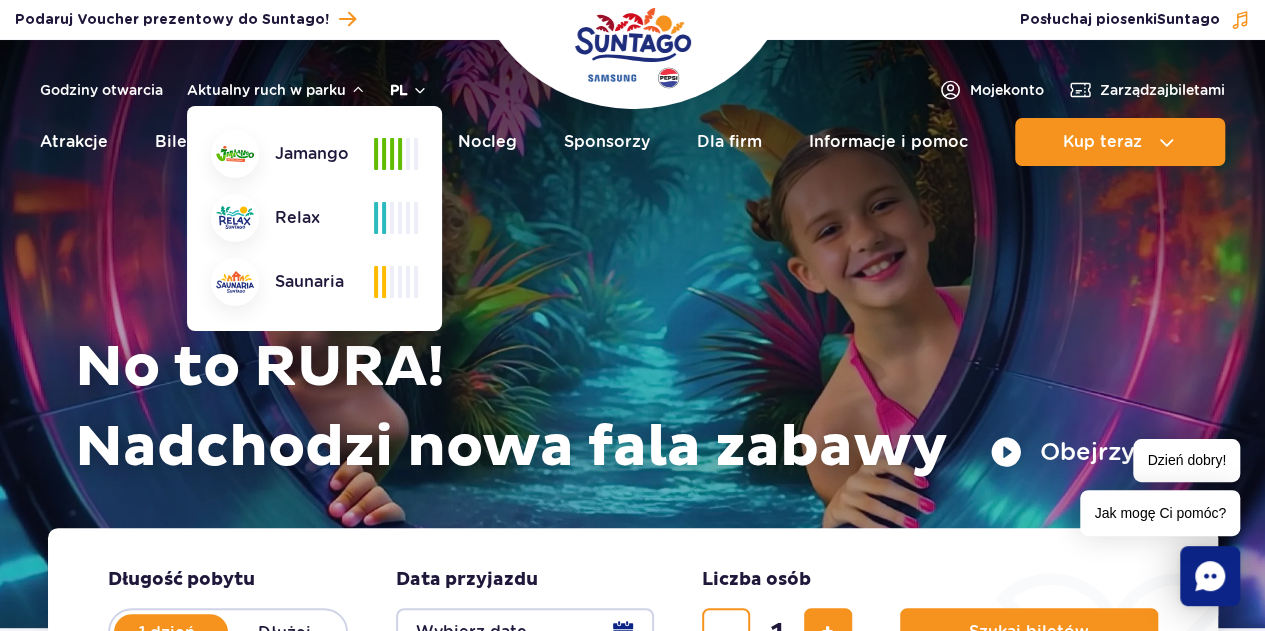 click on "pl" at bounding box center [409, 90] 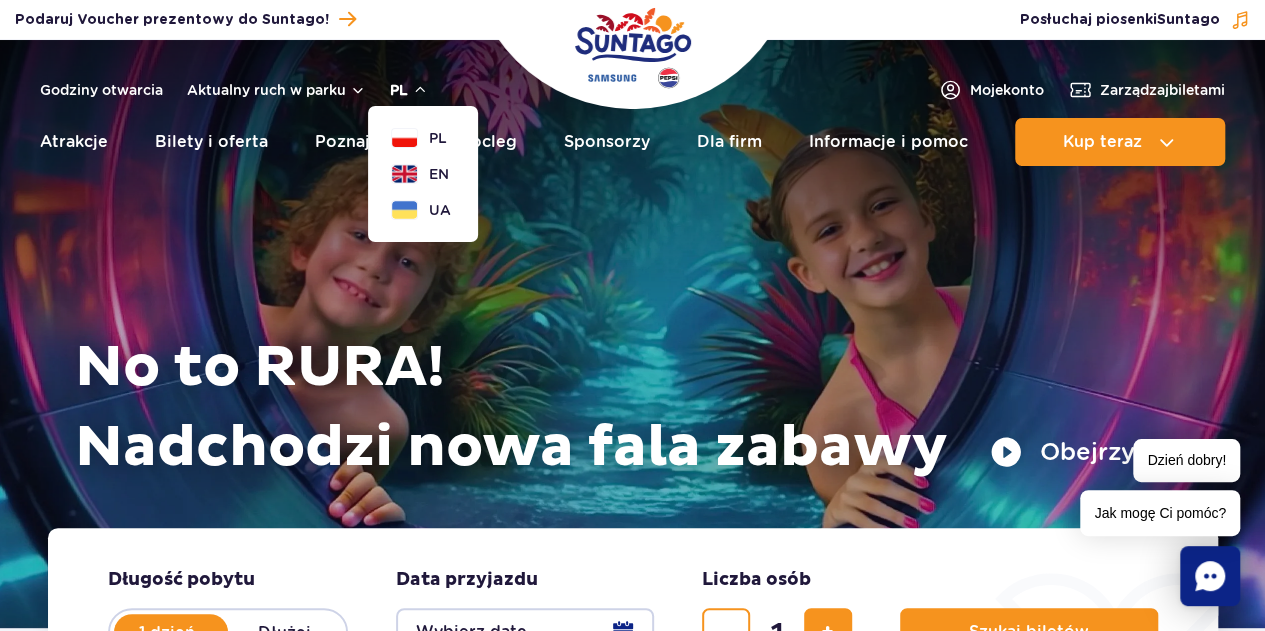 click on "pl" at bounding box center [409, 90] 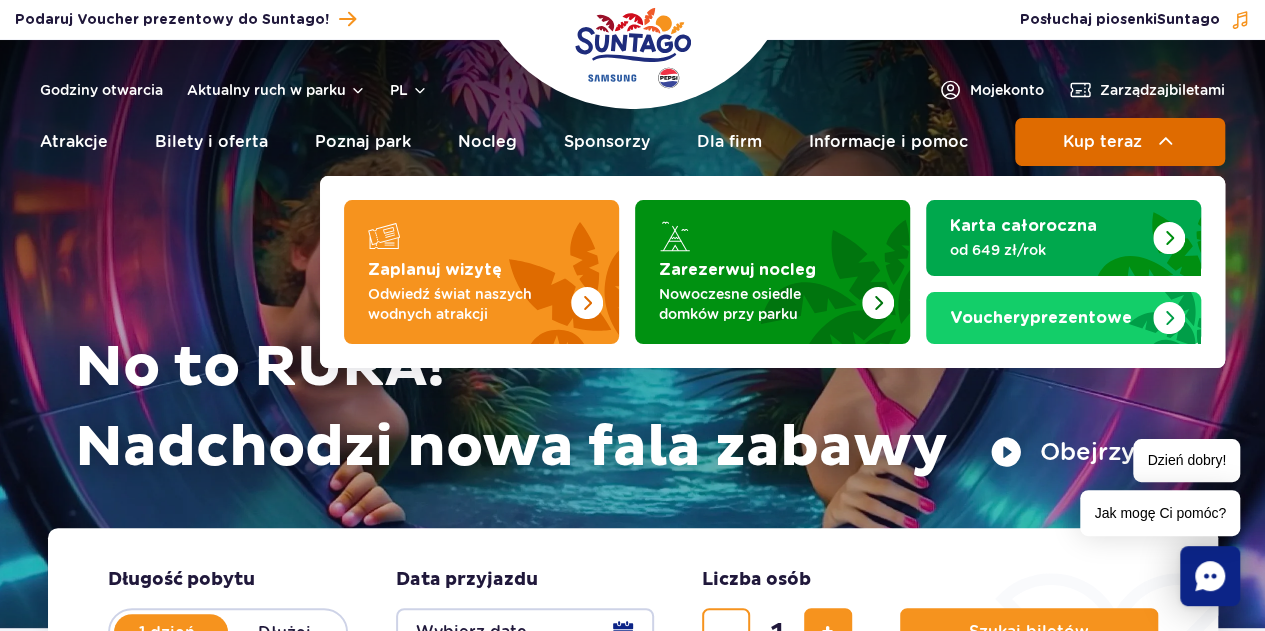 click on "Kup teraz" at bounding box center (1120, 142) 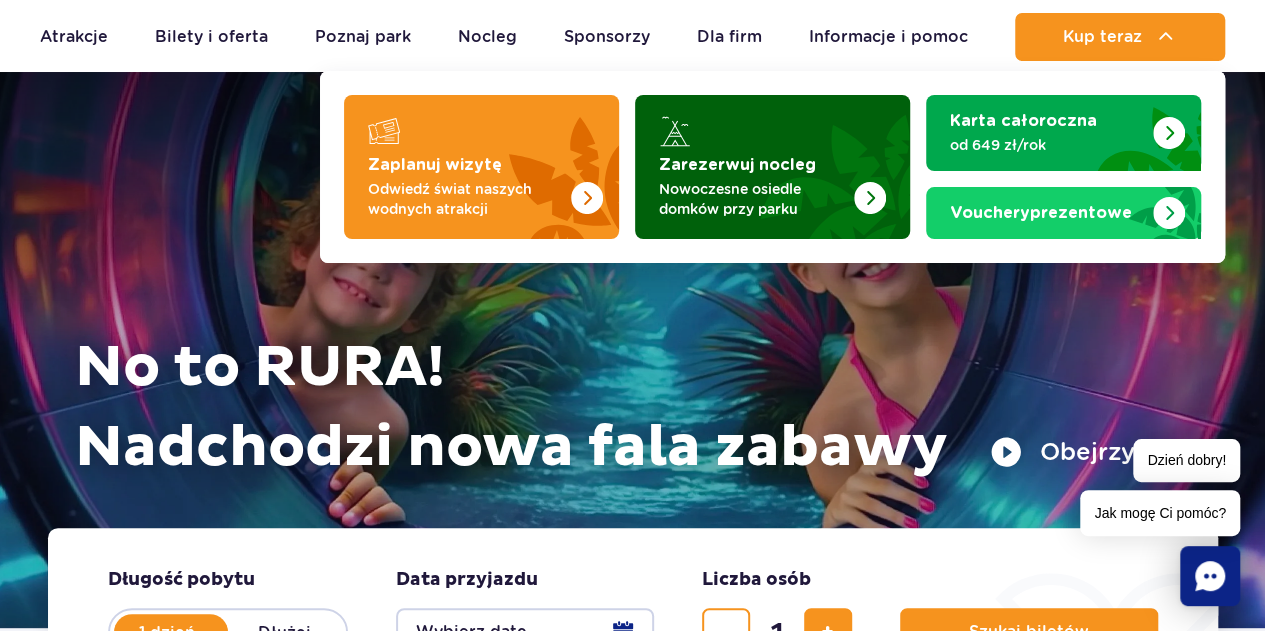 scroll, scrollTop: 115, scrollLeft: 0, axis: vertical 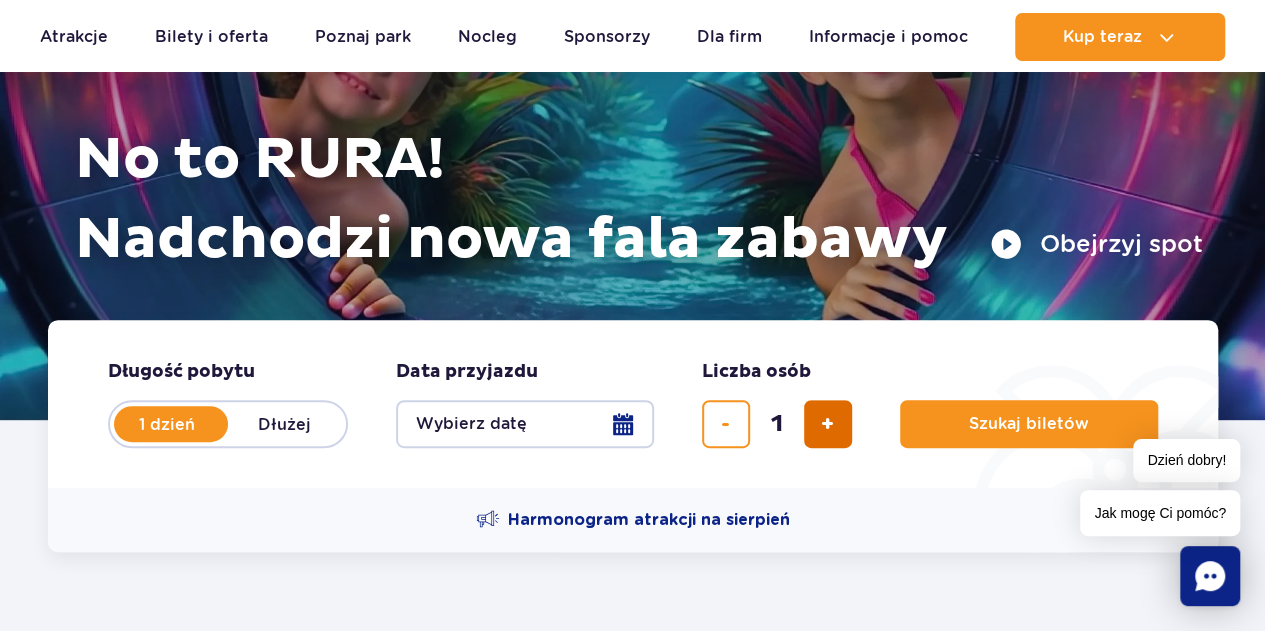 click at bounding box center (828, 424) 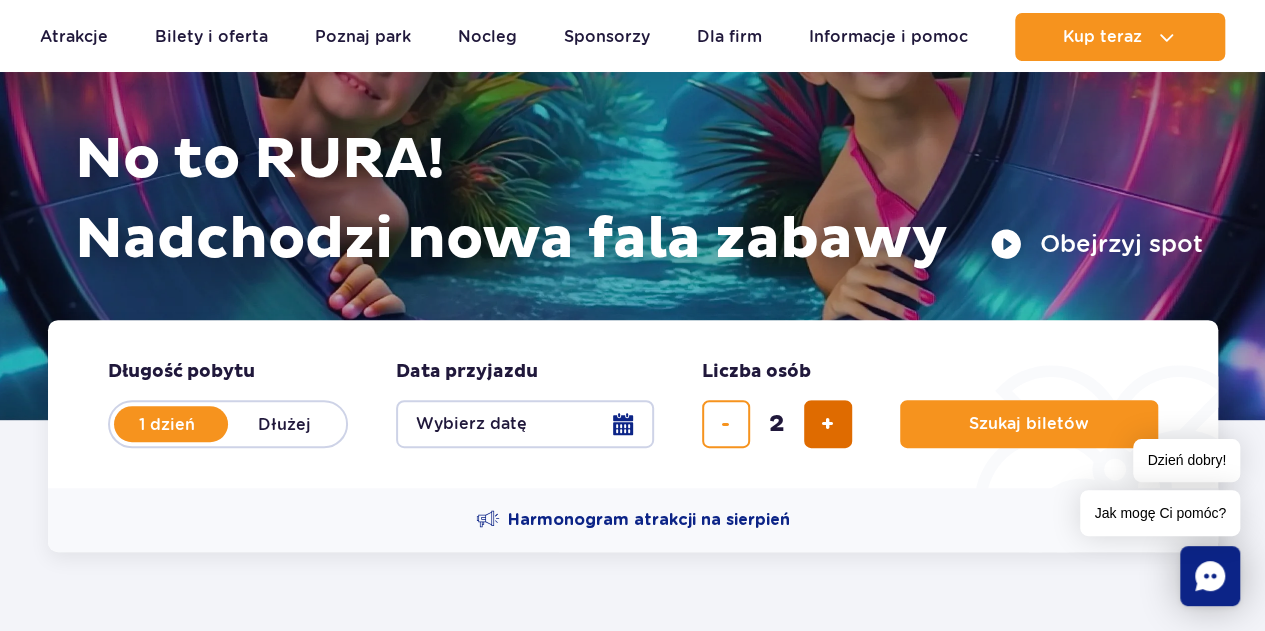 click at bounding box center [828, 424] 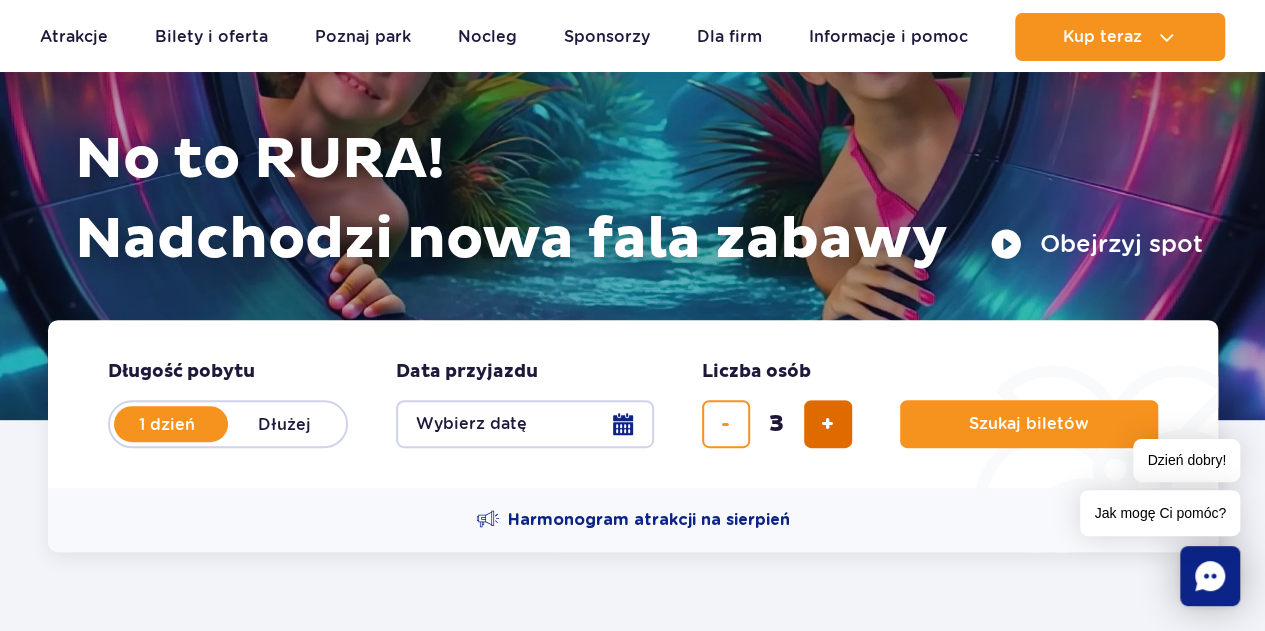 click at bounding box center (828, 424) 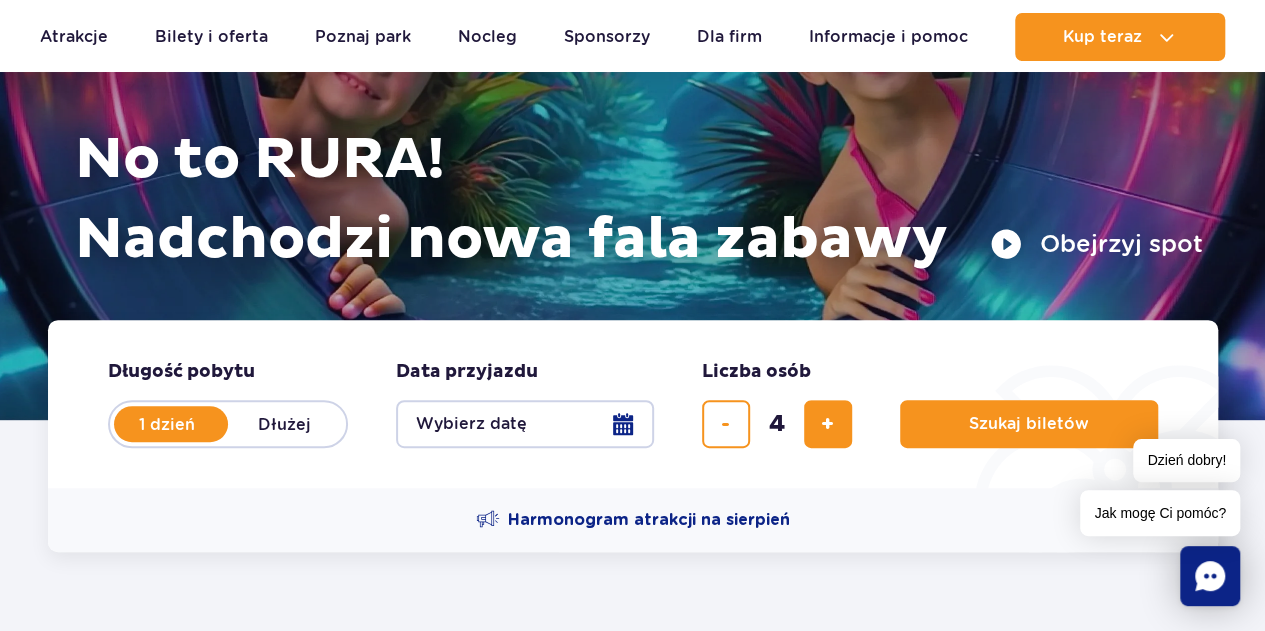 click on "Wybierz datę" at bounding box center (525, 424) 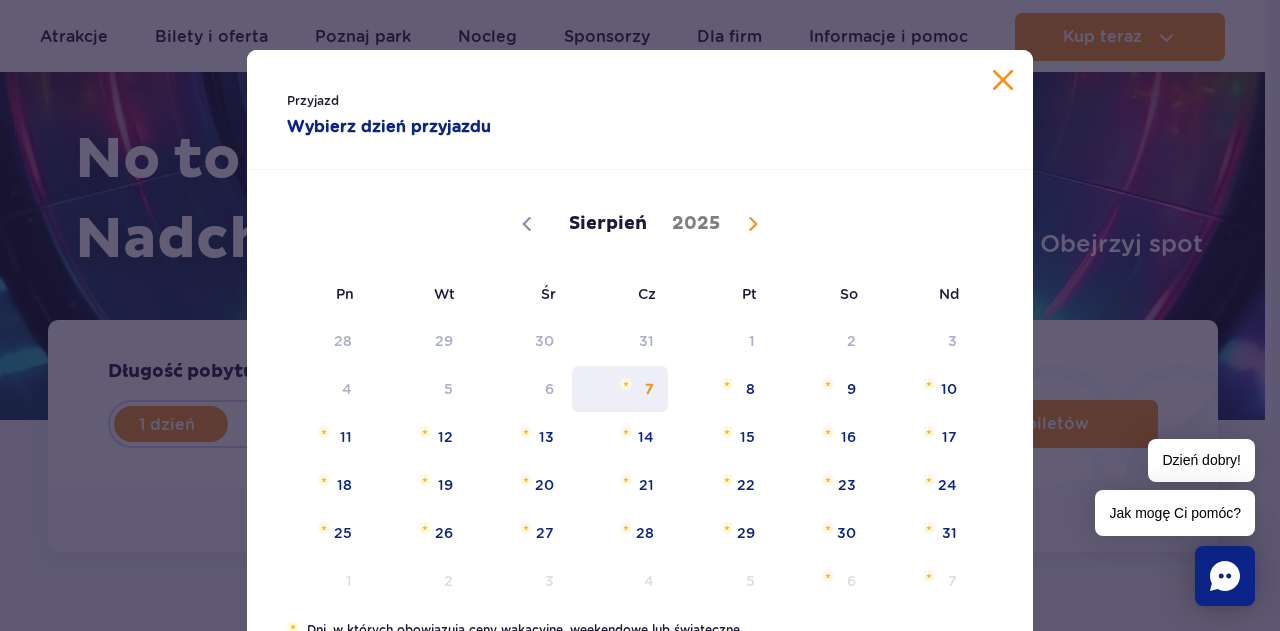click on "7" at bounding box center [620, 389] 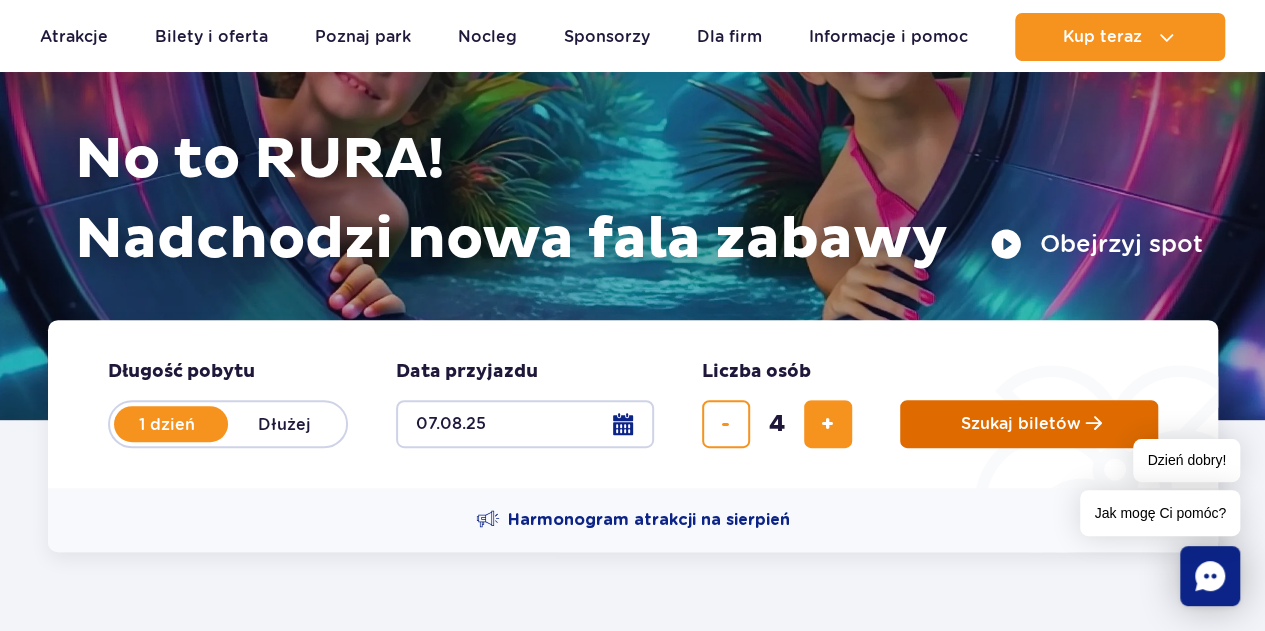 click on "Szukaj biletów" at bounding box center (1021, 424) 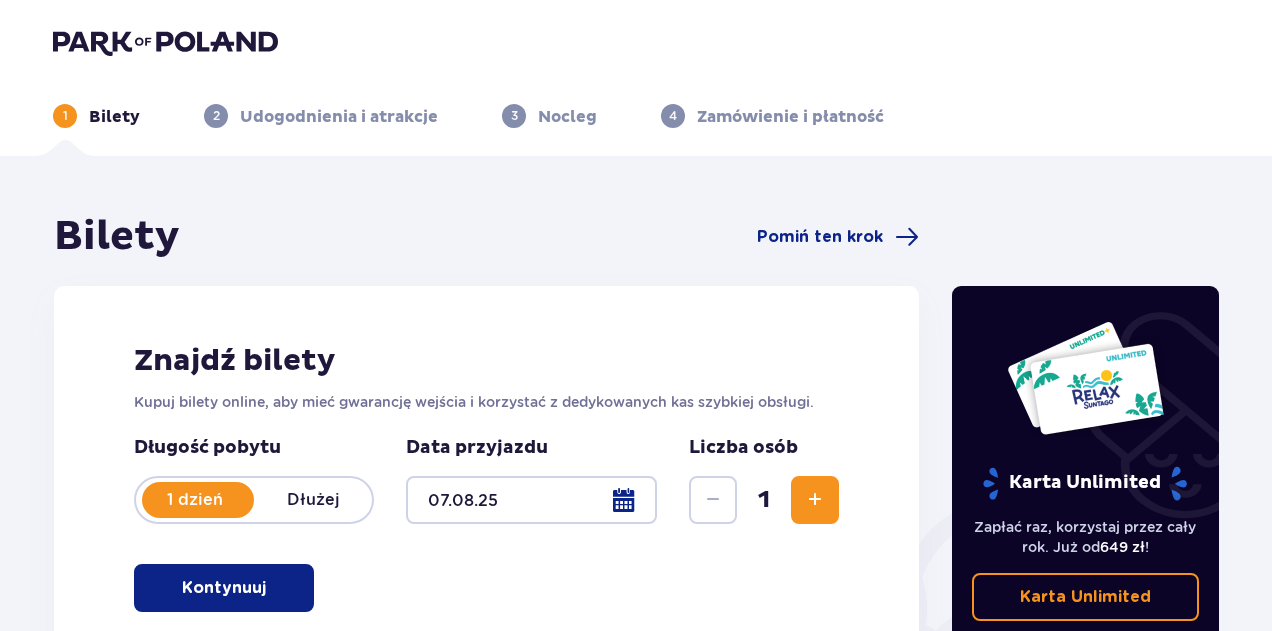 scroll, scrollTop: 34, scrollLeft: 0, axis: vertical 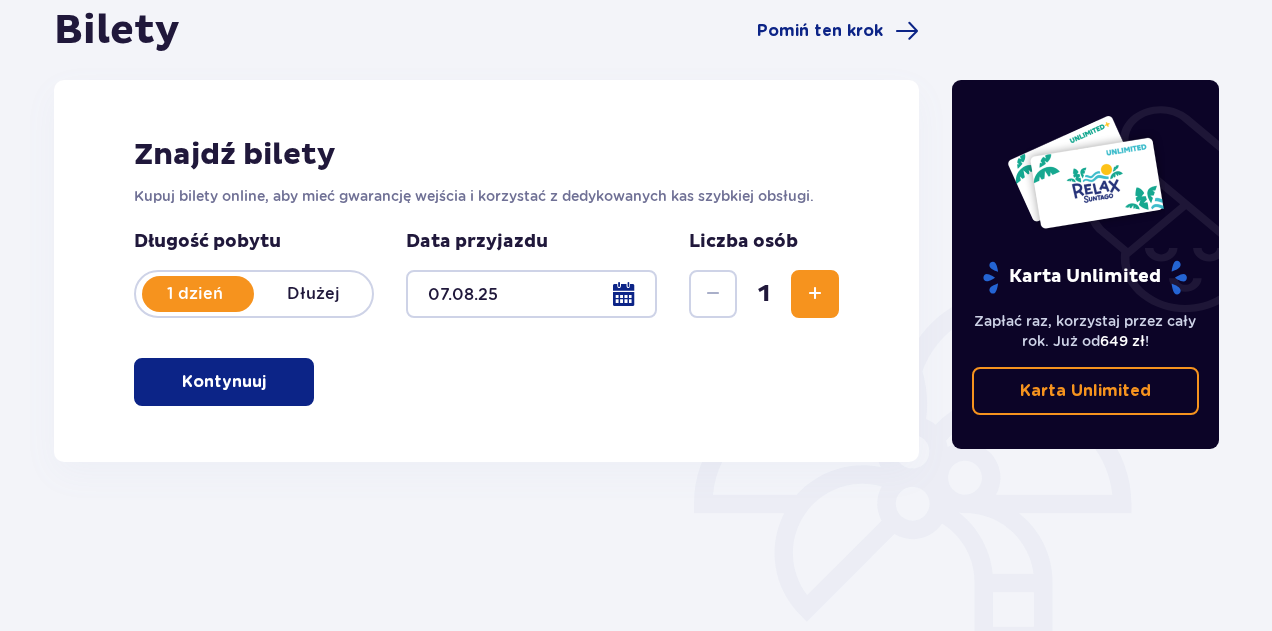 click at bounding box center (815, 294) 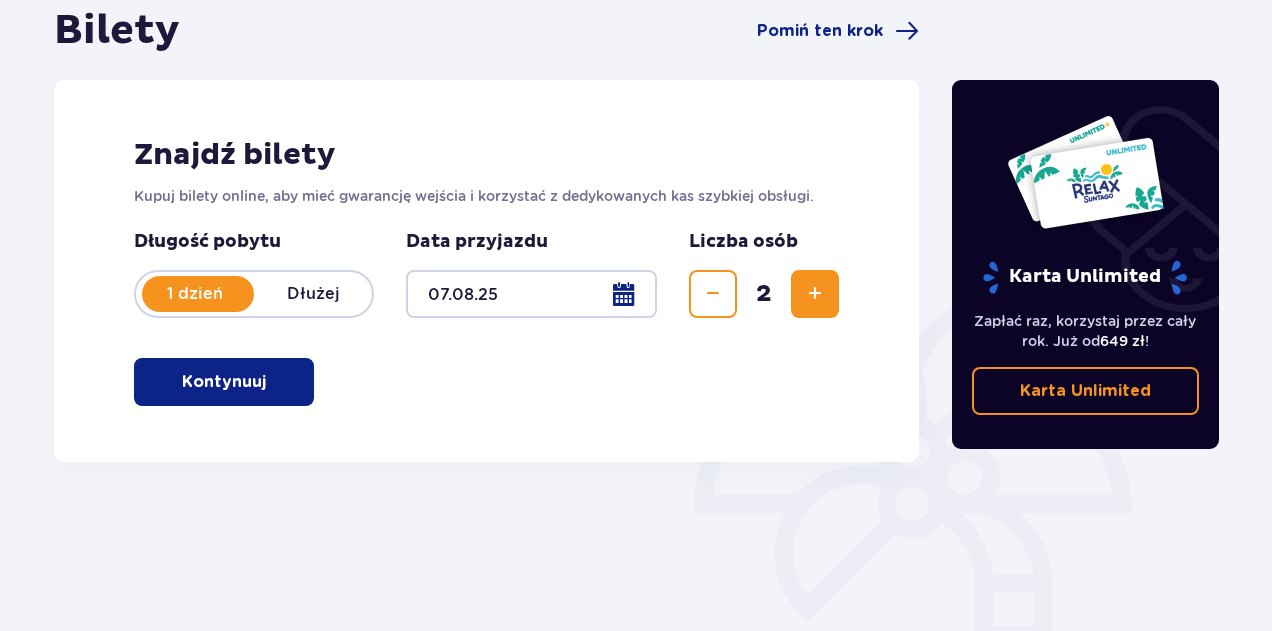 click at bounding box center (815, 294) 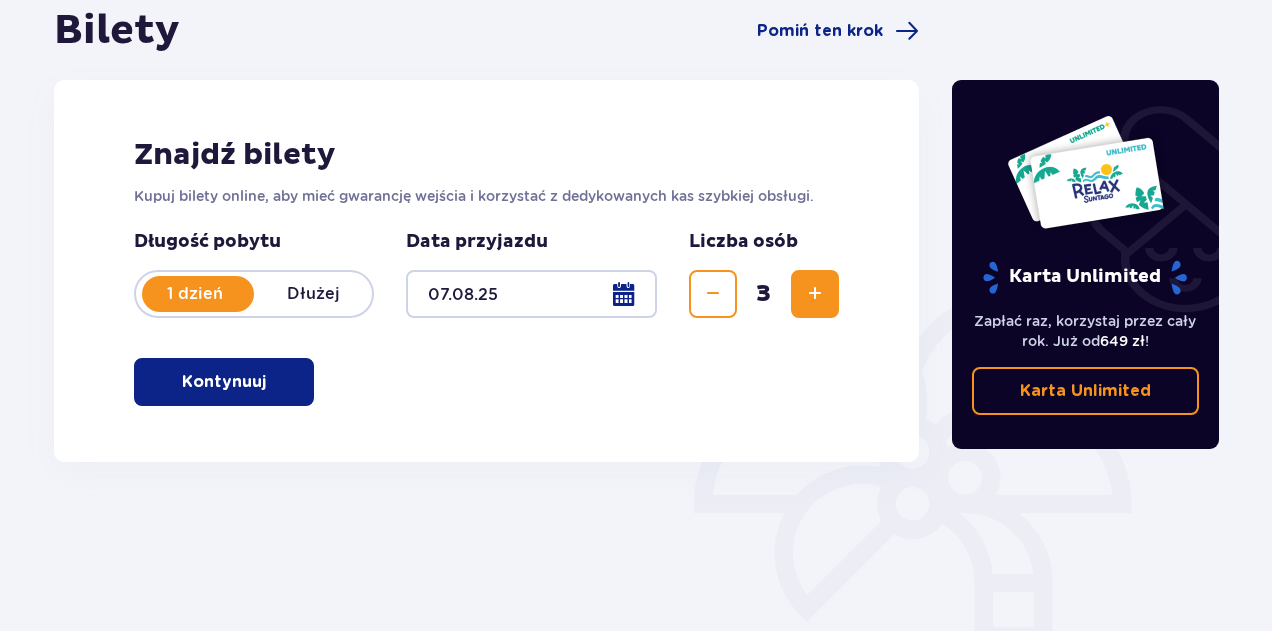 click at bounding box center (815, 294) 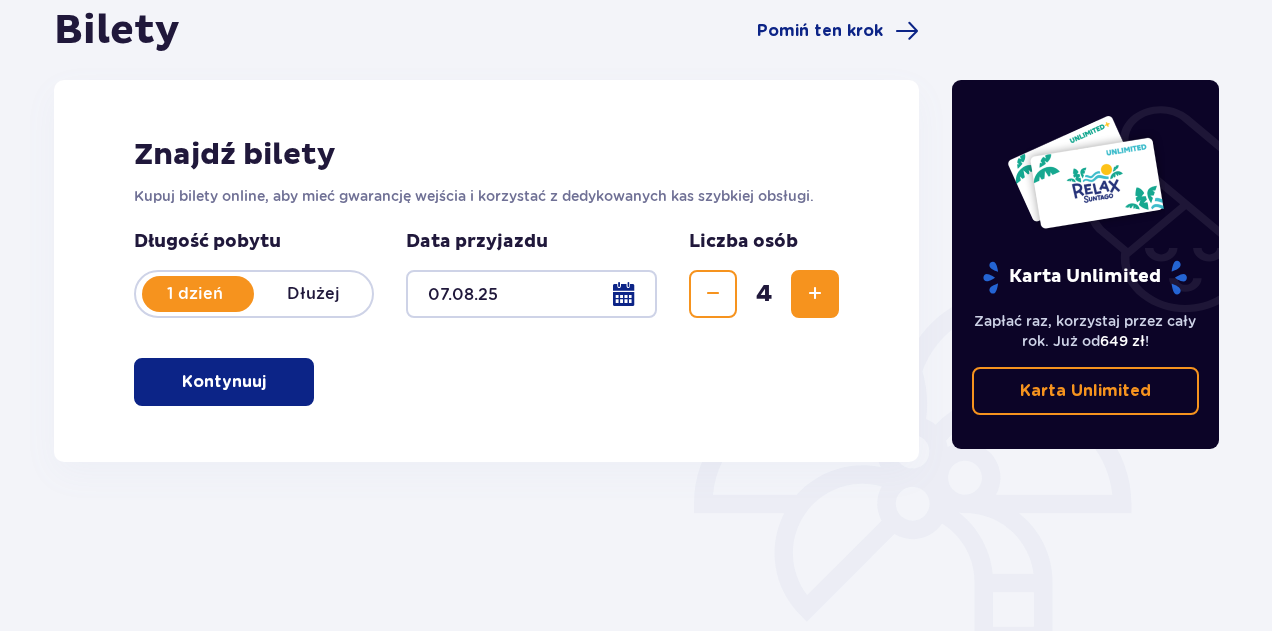 click on "Kontynuuj" at bounding box center [224, 382] 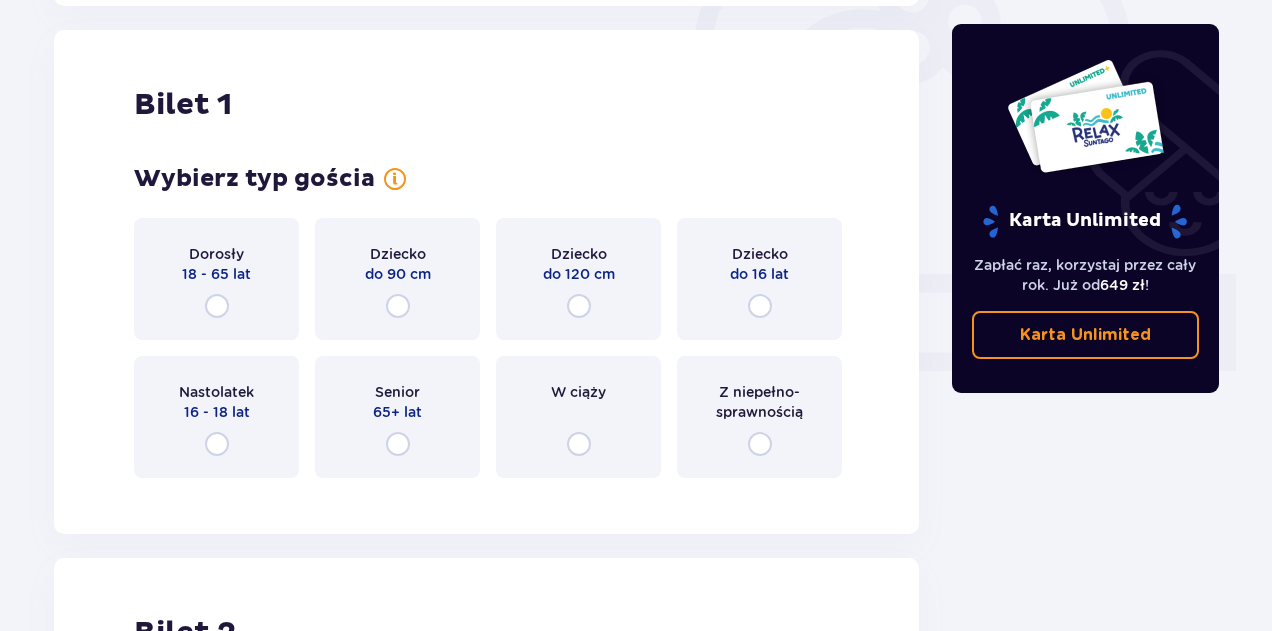 scroll, scrollTop: 668, scrollLeft: 0, axis: vertical 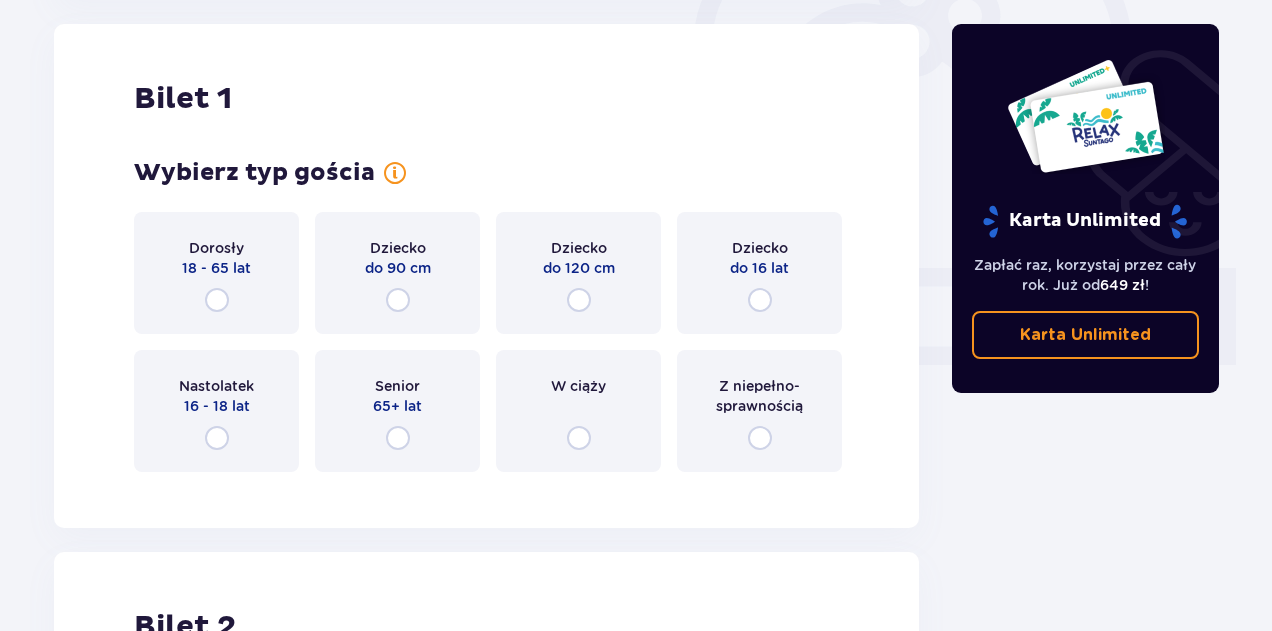 click on "Senior 65+ lat" at bounding box center (397, 411) 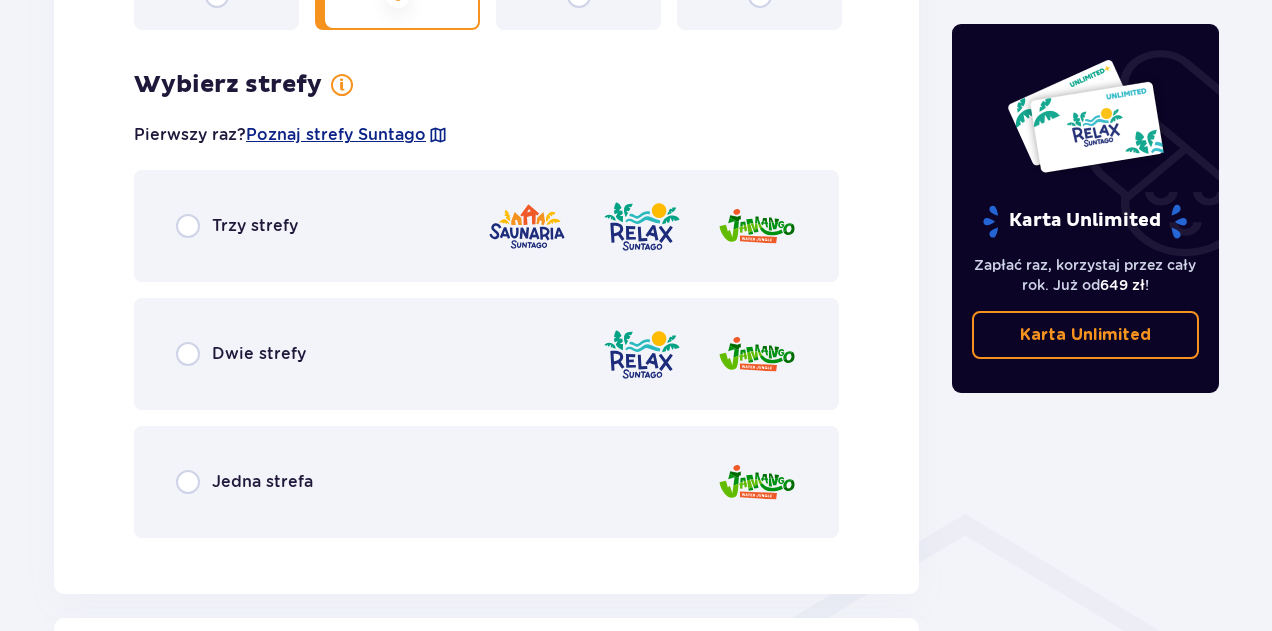 scroll, scrollTop: 1112, scrollLeft: 0, axis: vertical 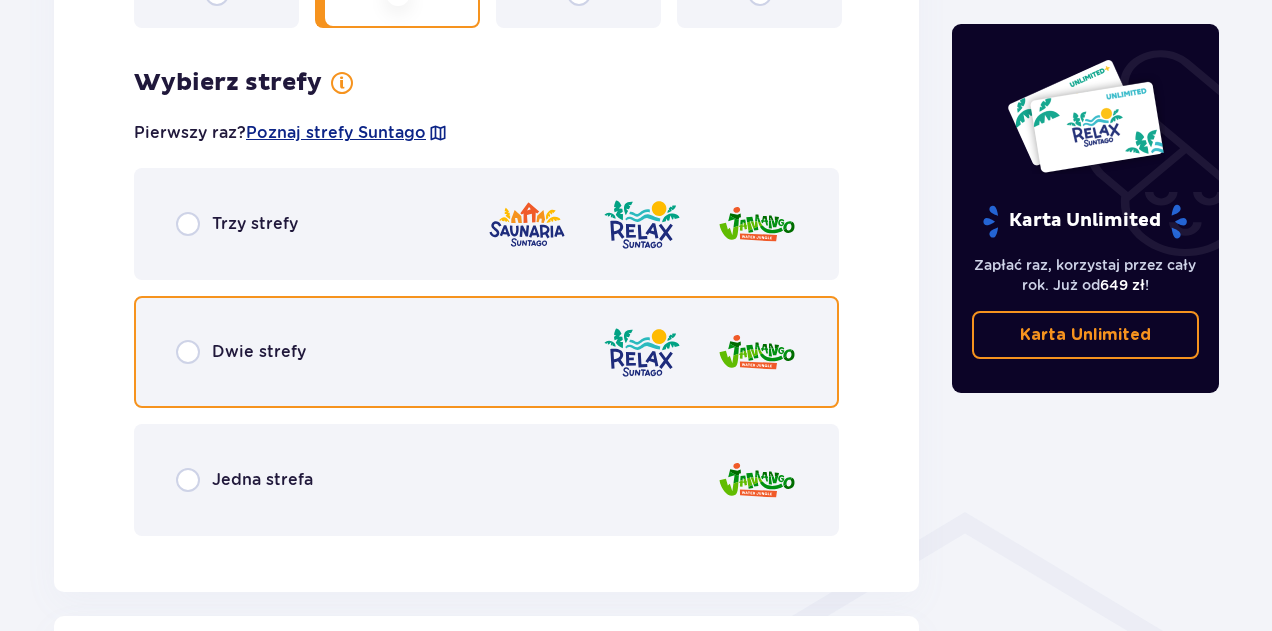 click at bounding box center (188, 352) 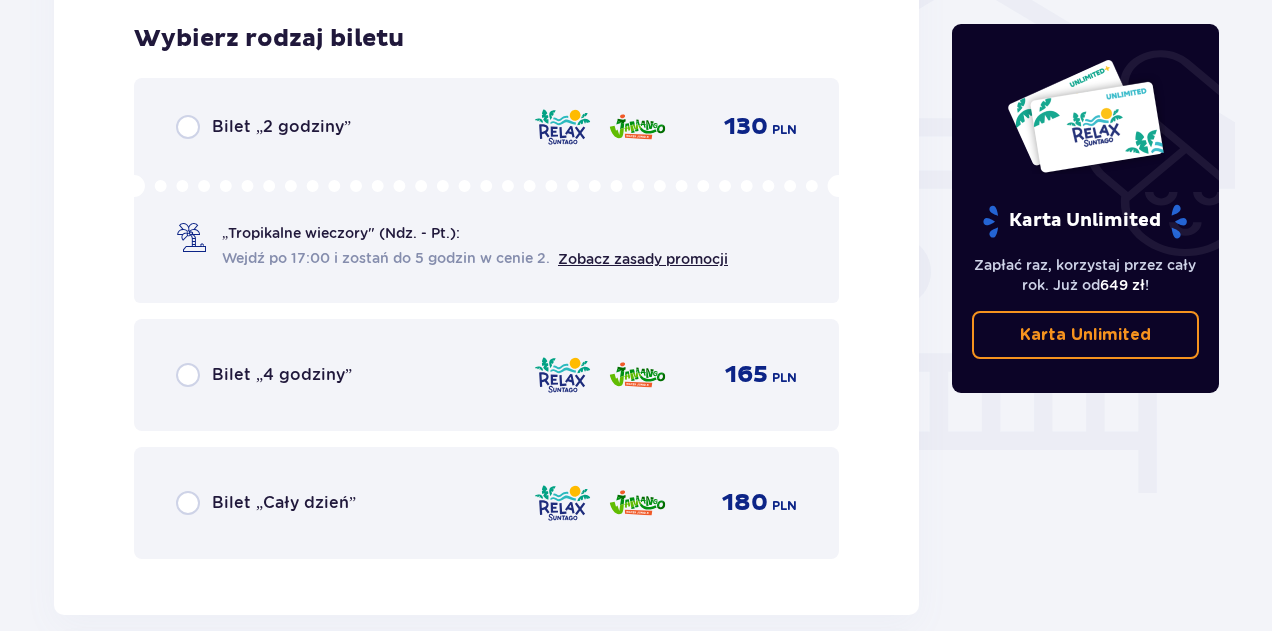 scroll, scrollTop: 1675, scrollLeft: 0, axis: vertical 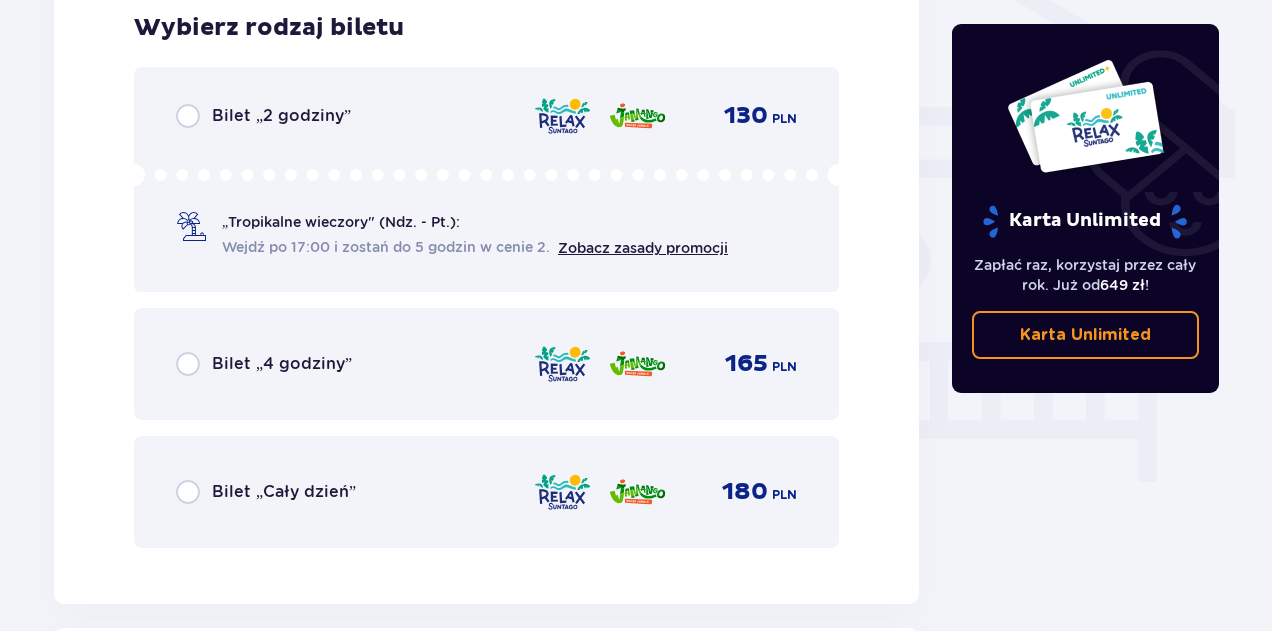 click on "Bilet „2 godziny”   130 PLN „Tropikalne wieczory" (Ndz. - Pt.): Wejdź po 17:00 i zostań do 5 godzin w cenie 2. Zobacz zasady promocji" at bounding box center [486, 179] 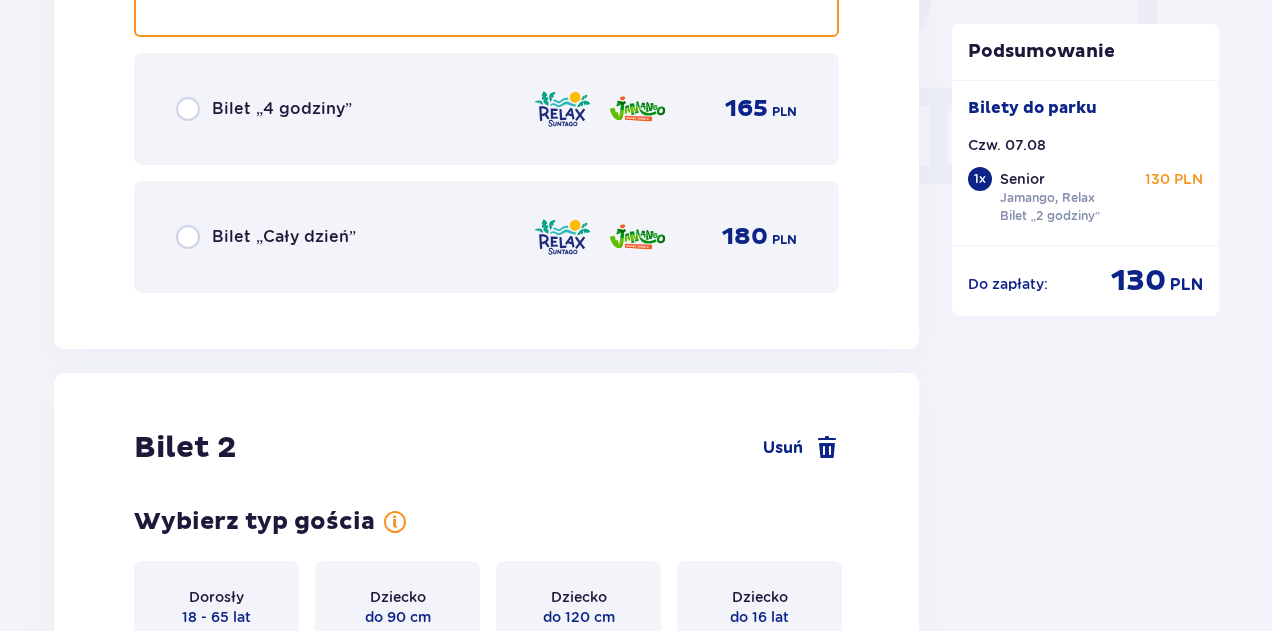 scroll, scrollTop: 2263, scrollLeft: 0, axis: vertical 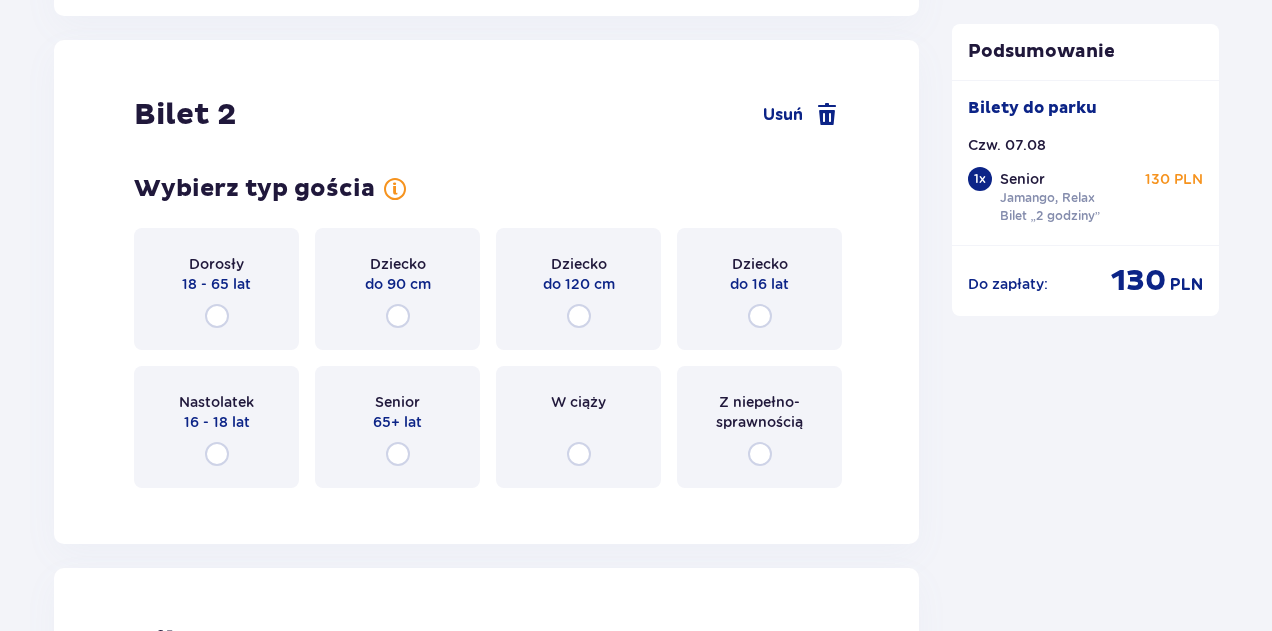 click on "do 16 lat" at bounding box center [759, 284] 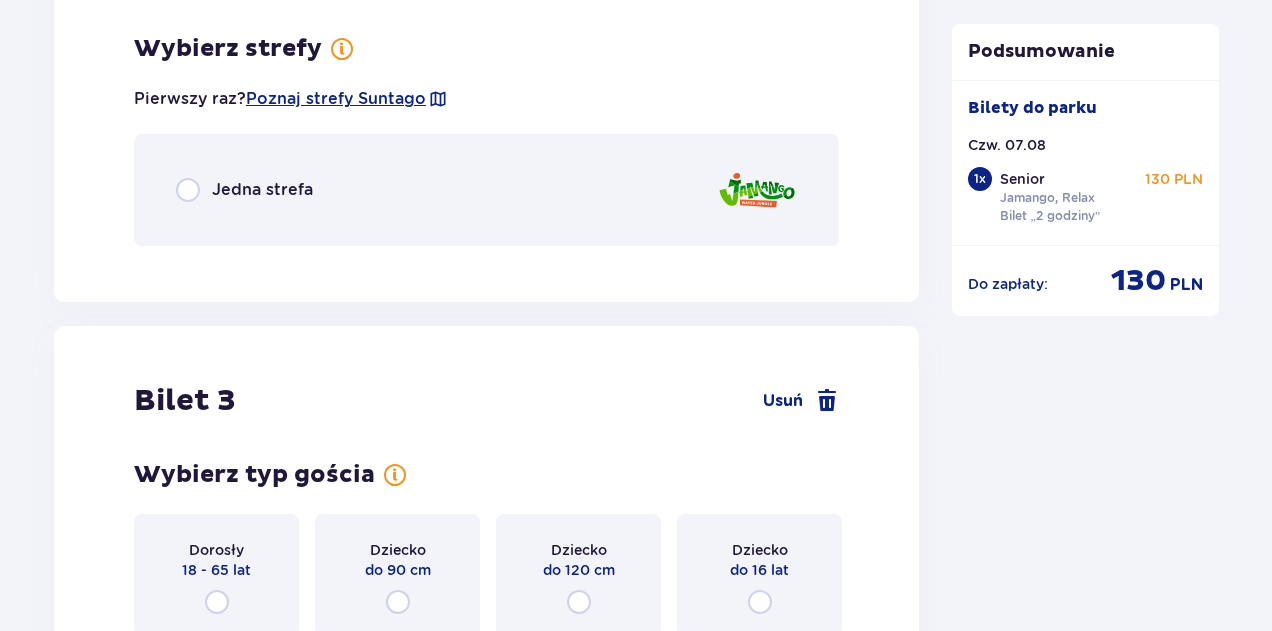 scroll, scrollTop: 2767, scrollLeft: 0, axis: vertical 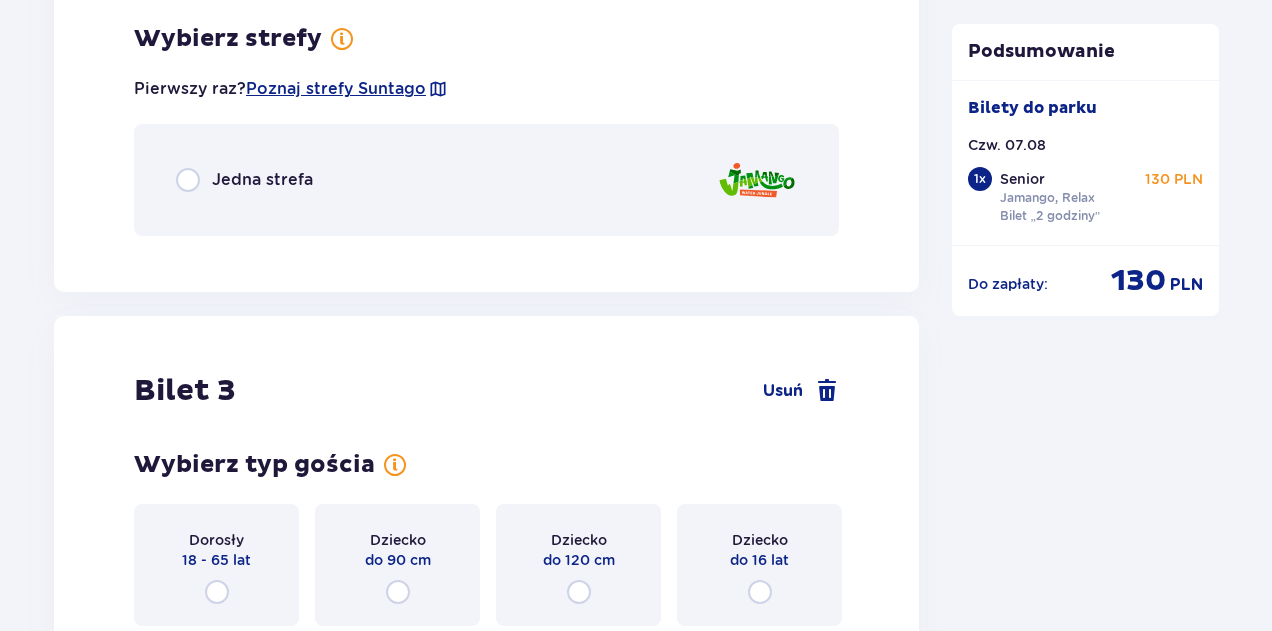 click on "Jedna strefa" at bounding box center (262, 180) 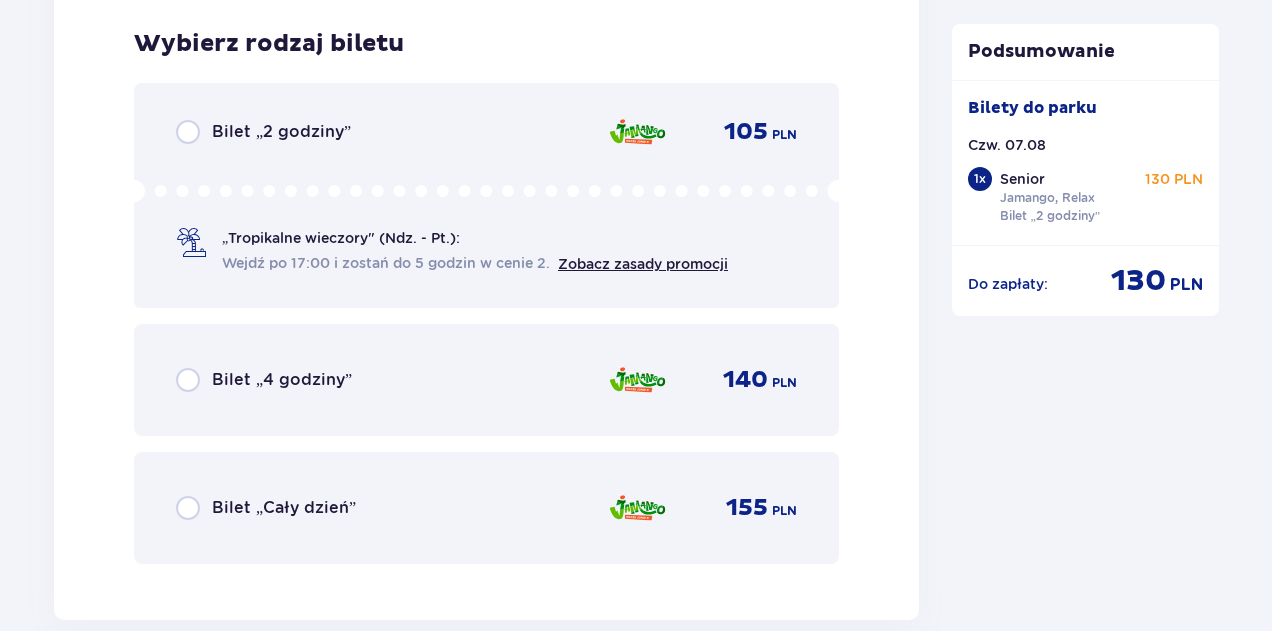 scroll, scrollTop: 3019, scrollLeft: 0, axis: vertical 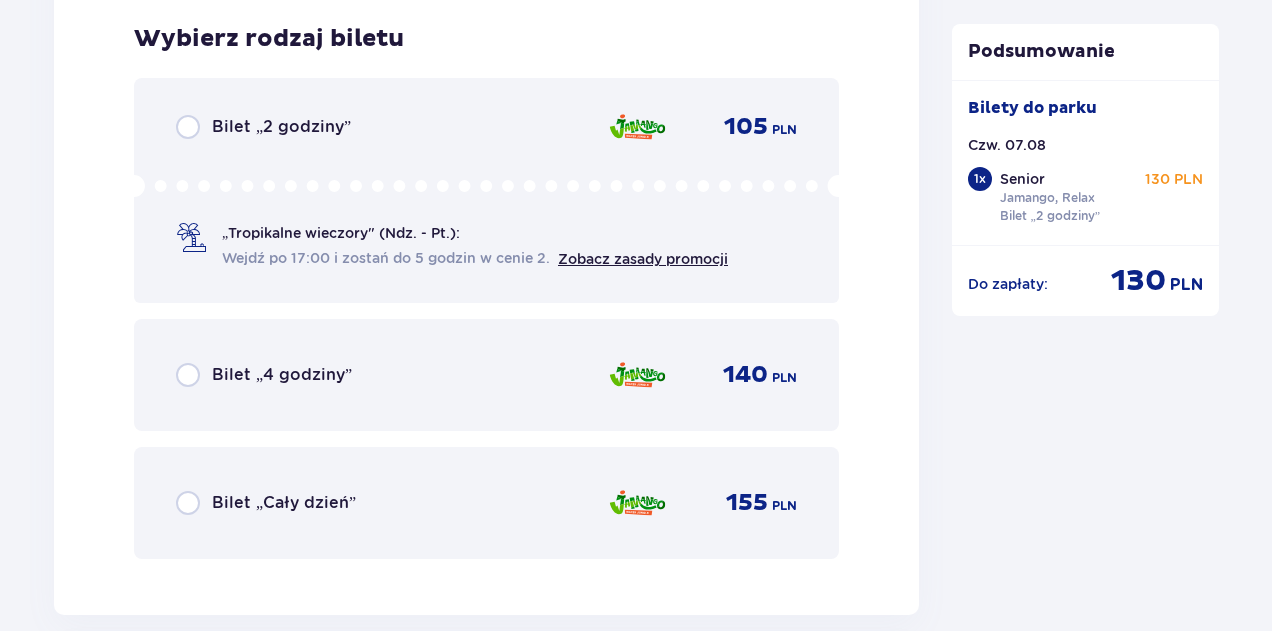 click on "Bilet „2 godziny”" at bounding box center (281, 127) 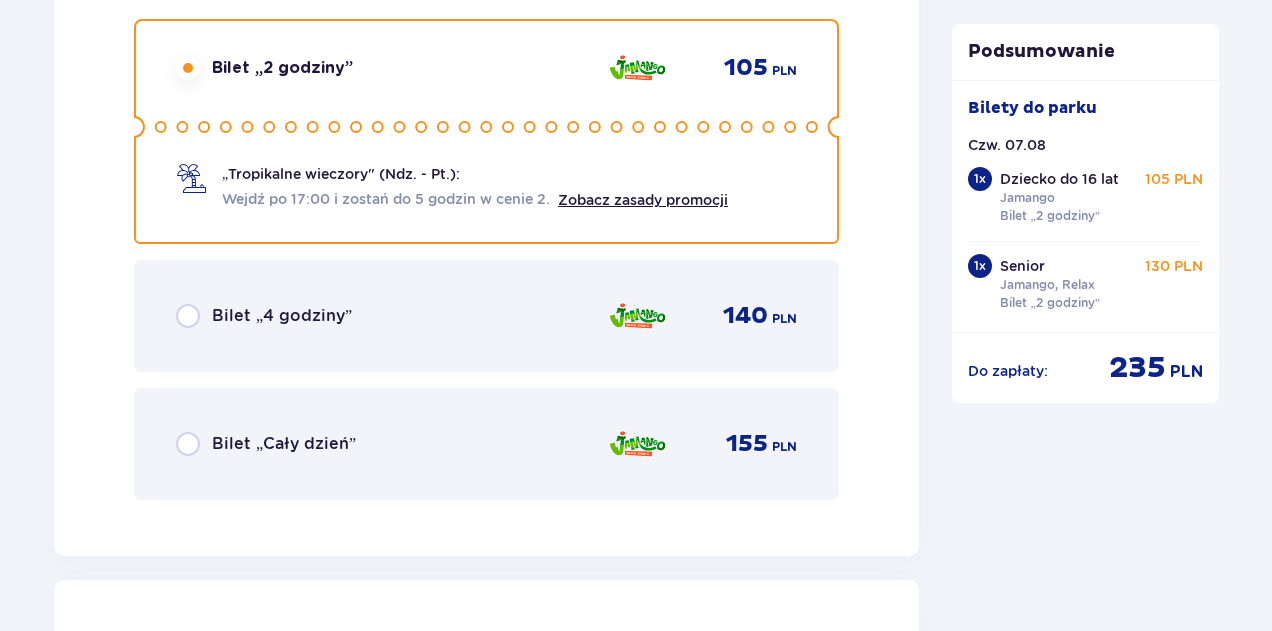 scroll, scrollTop: 3634, scrollLeft: 0, axis: vertical 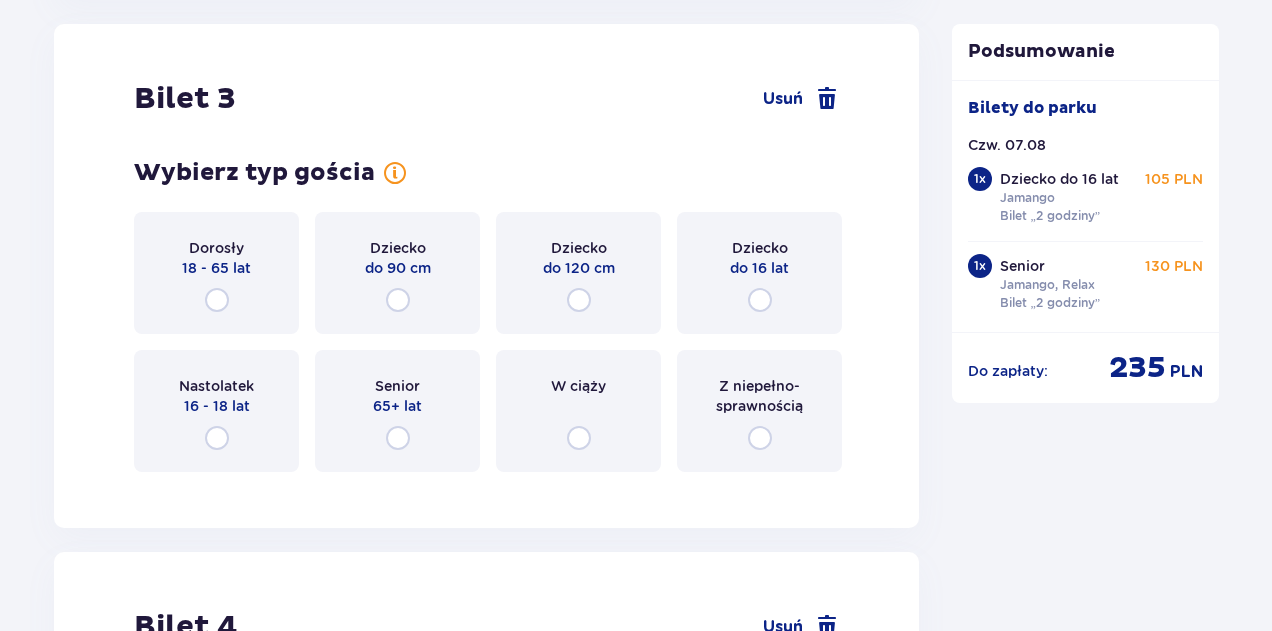 click on "18 - 65 lat" at bounding box center (216, 268) 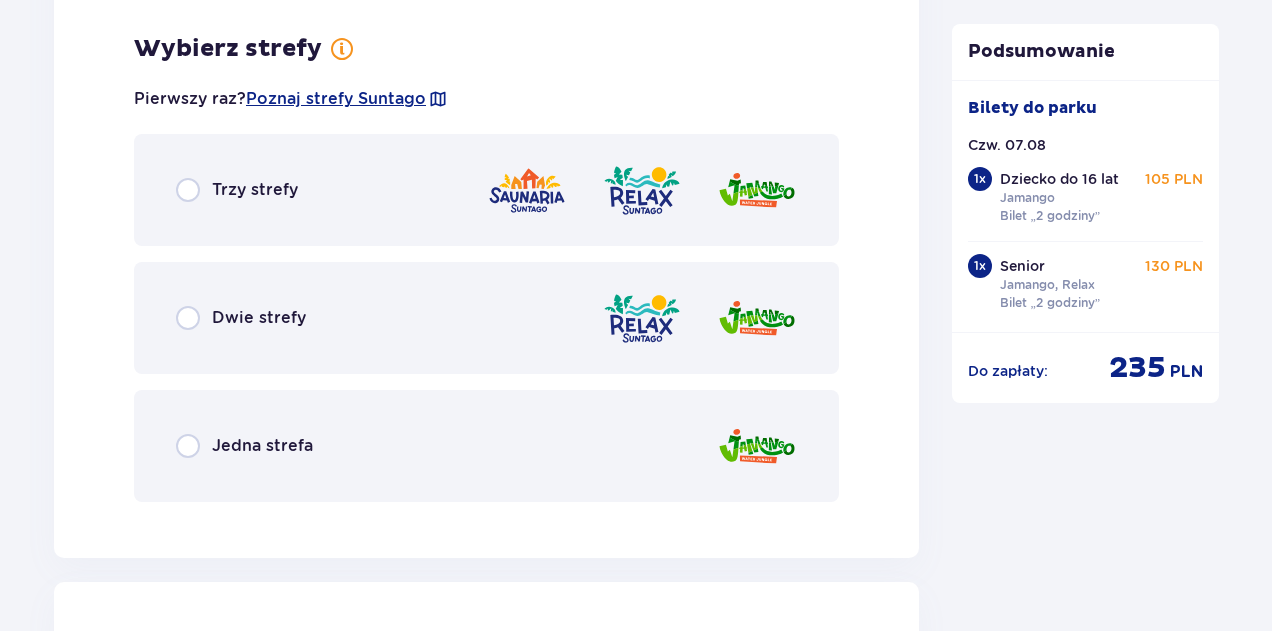 scroll, scrollTop: 4122, scrollLeft: 0, axis: vertical 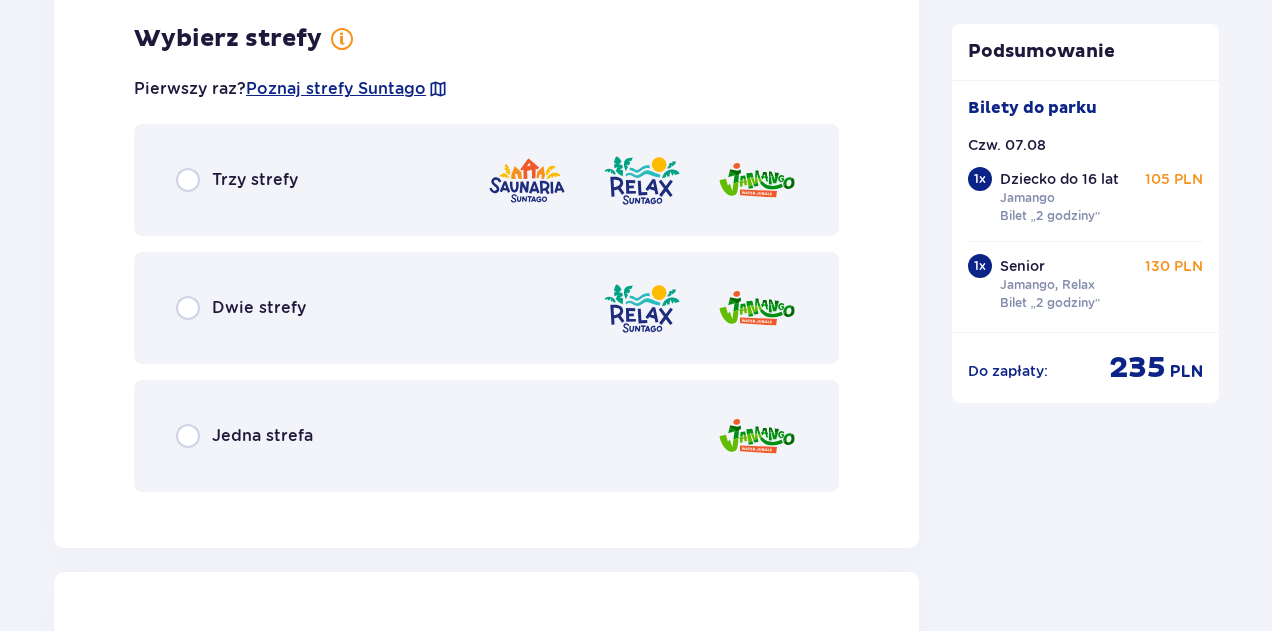 click on "Dwie strefy" at bounding box center [486, 308] 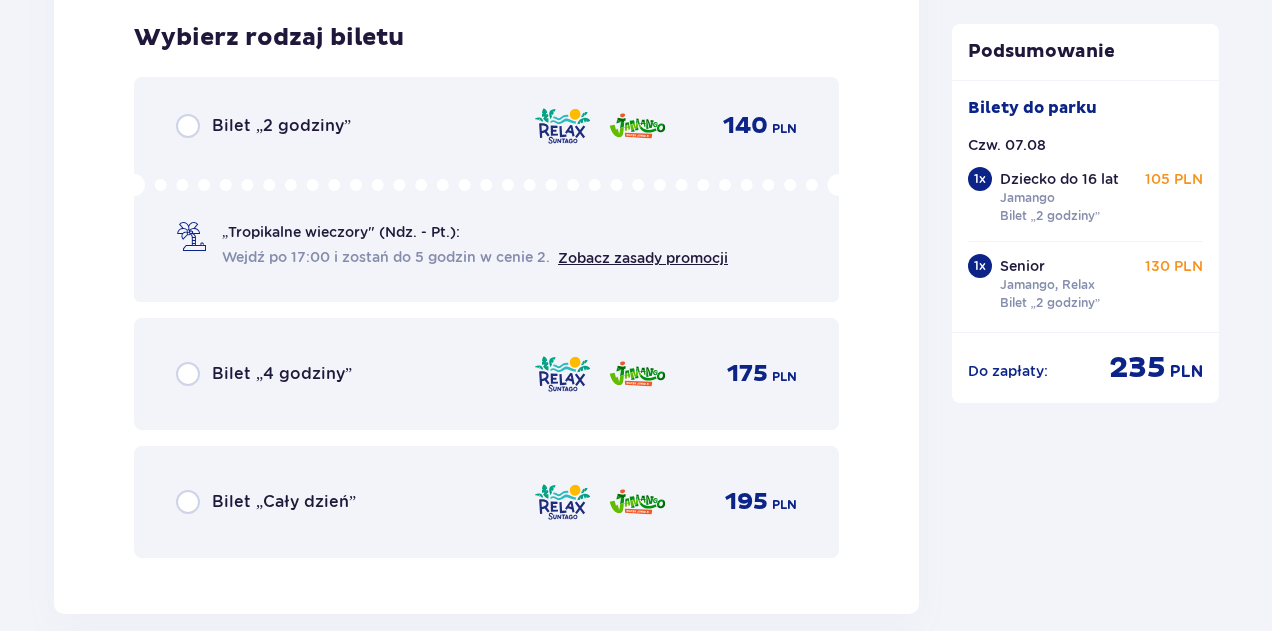 scroll, scrollTop: 4639, scrollLeft: 0, axis: vertical 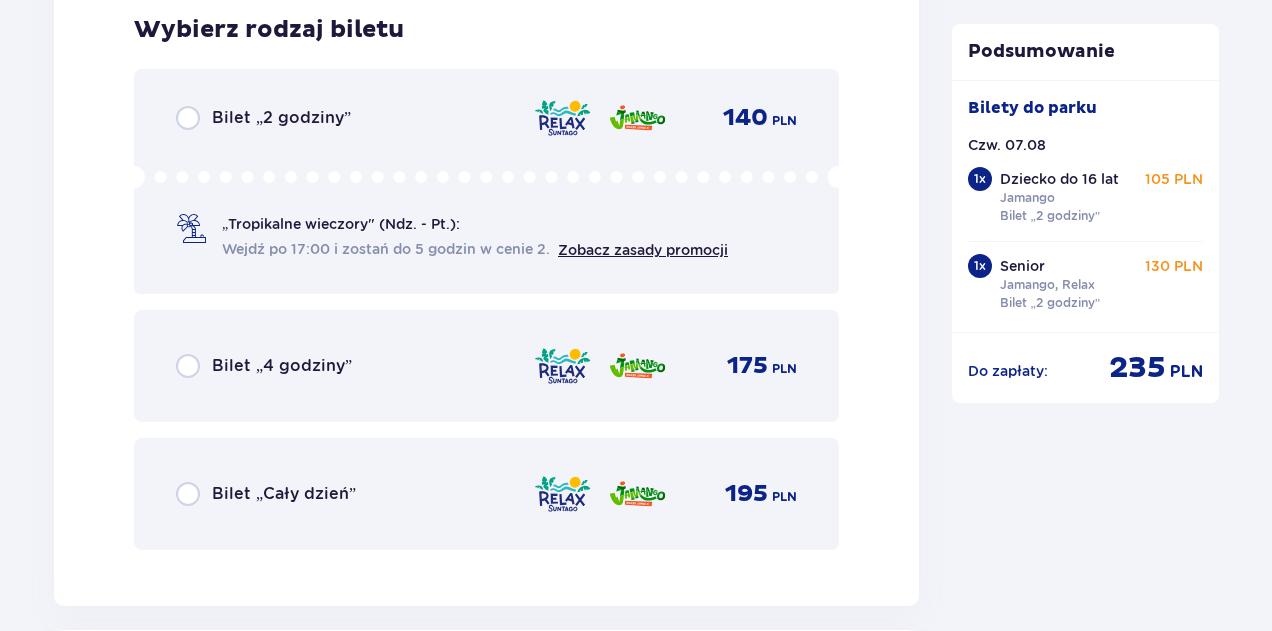 click on "Bilet „2 godziny”   140 PLN „Tropikalne wieczory" (Ndz. - Pt.): Wejdź po 17:00 i zostań do 5 godzin w cenie 2. Zobacz zasady promocji" at bounding box center [486, 181] 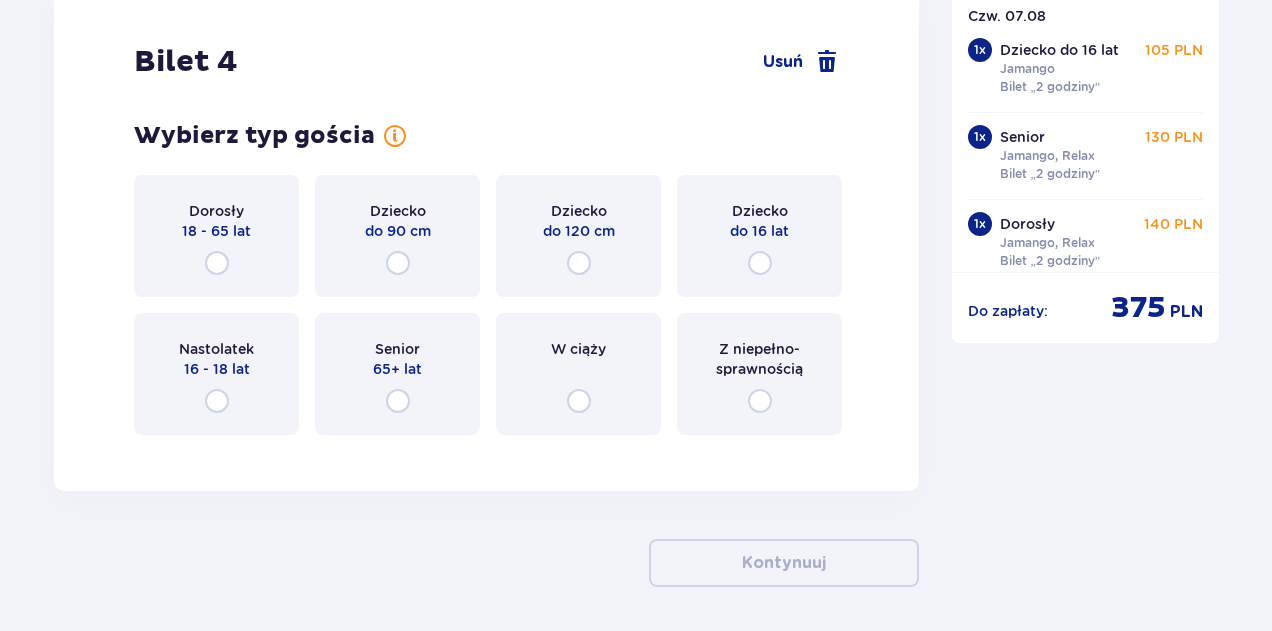 scroll, scrollTop: 5358, scrollLeft: 0, axis: vertical 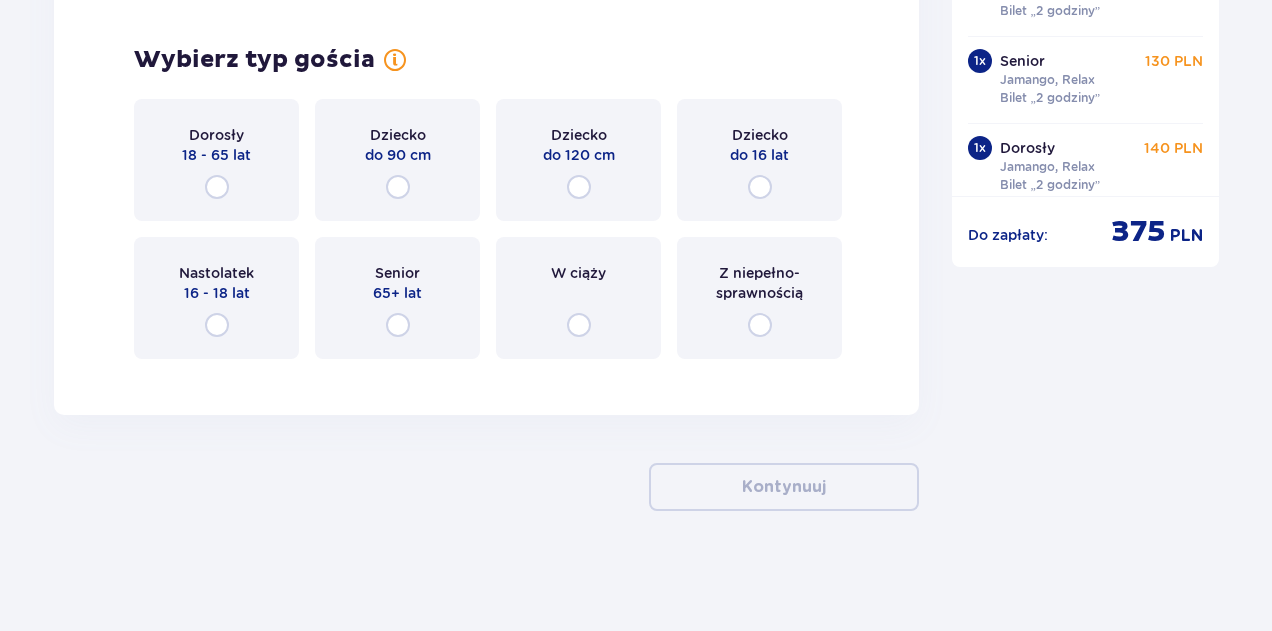 click on "18 - 65 lat" at bounding box center [216, 155] 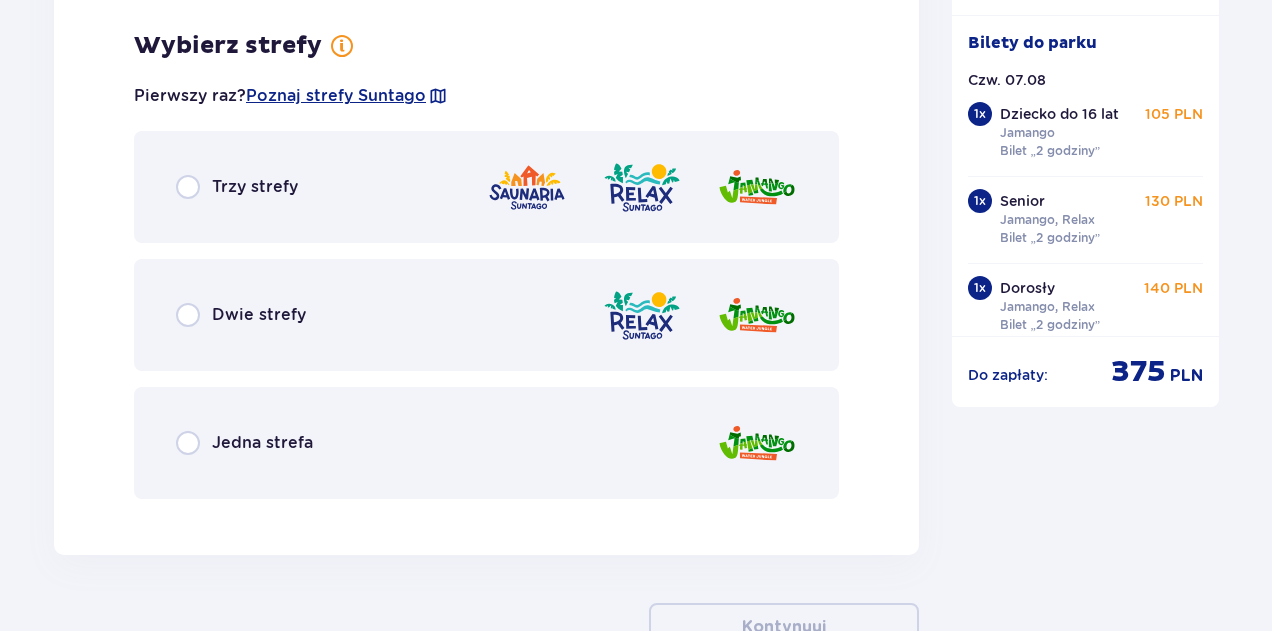 scroll, scrollTop: 5733, scrollLeft: 0, axis: vertical 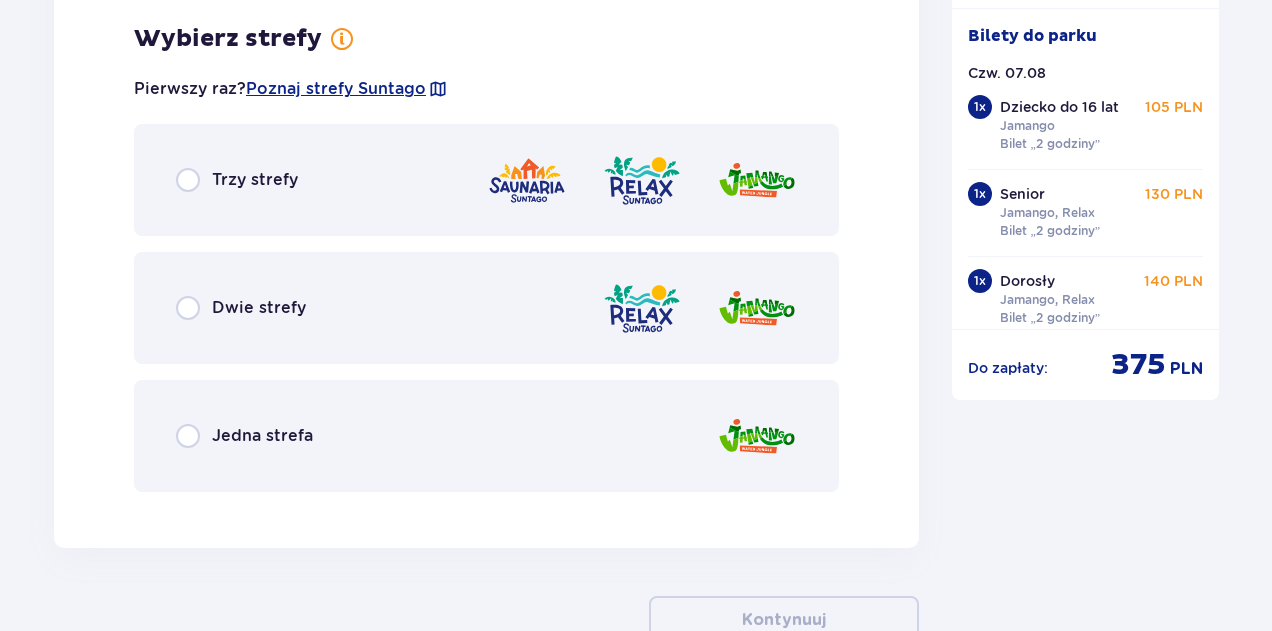click on "Jedna strefa" at bounding box center (262, 436) 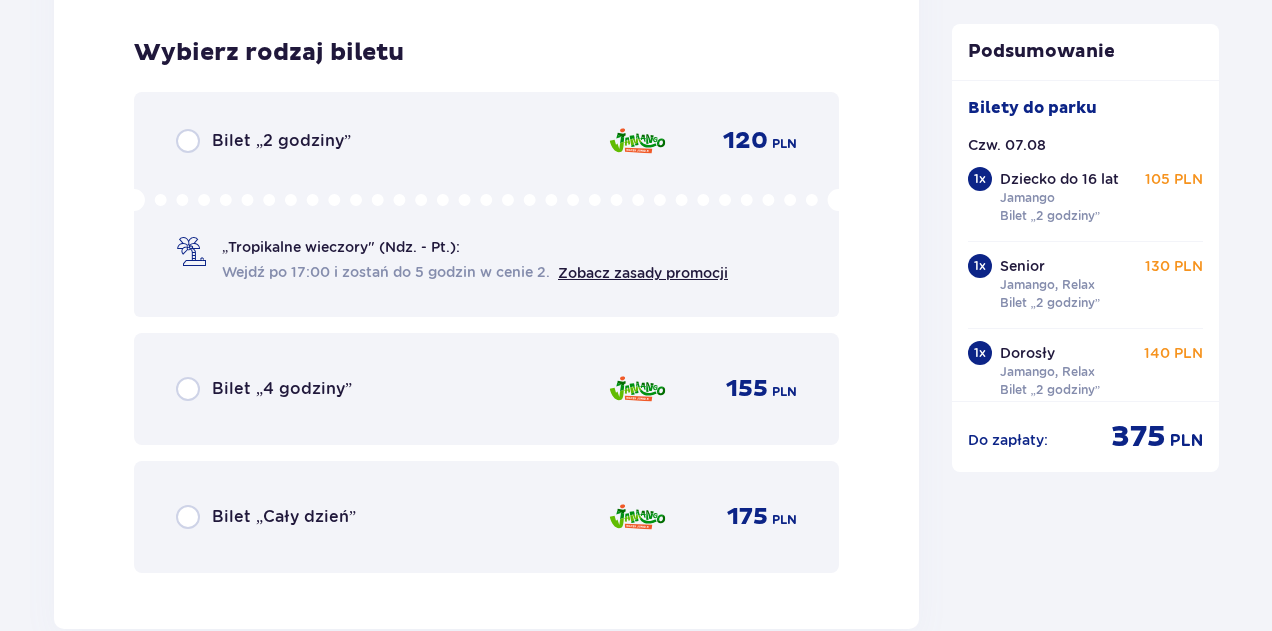 scroll, scrollTop: 6241, scrollLeft: 0, axis: vertical 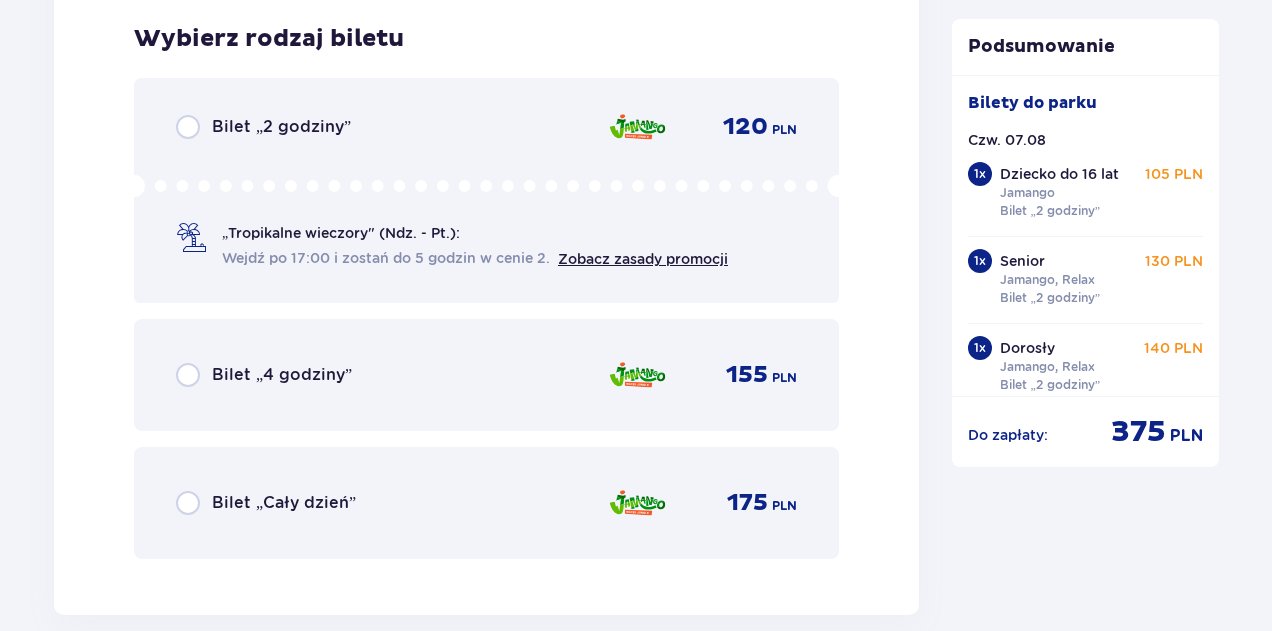 click on "Bilet „2 godziny”   120 PLN „Tropikalne wieczory" (Ndz. - Pt.): Wejdź po 17:00 i zostań do 5 godzin w cenie 2. Zobacz zasady promocji" at bounding box center (486, 190) 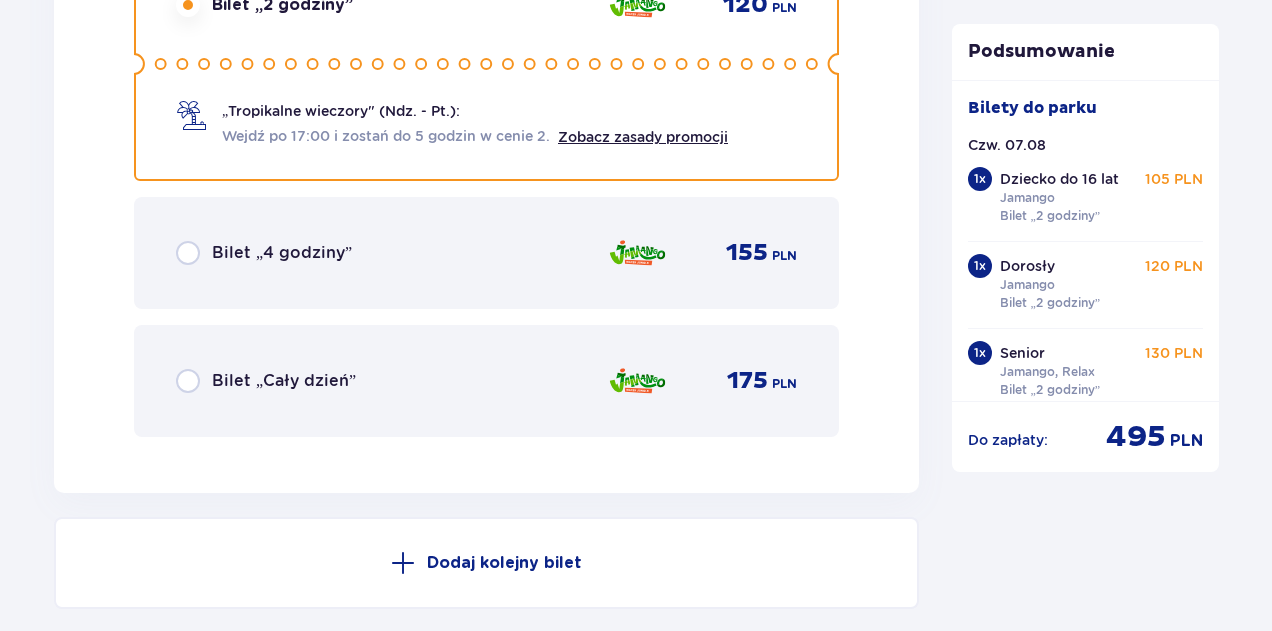 scroll, scrollTop: 6364, scrollLeft: 0, axis: vertical 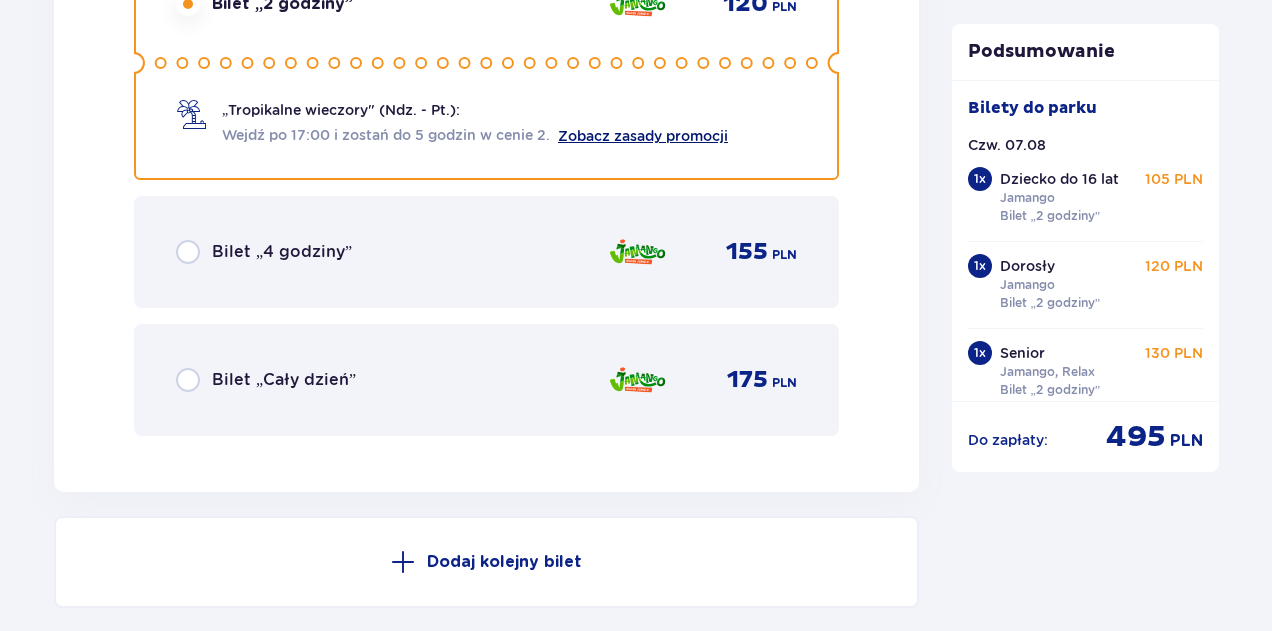 click on "Zobacz zasady promocji" at bounding box center (643, 136) 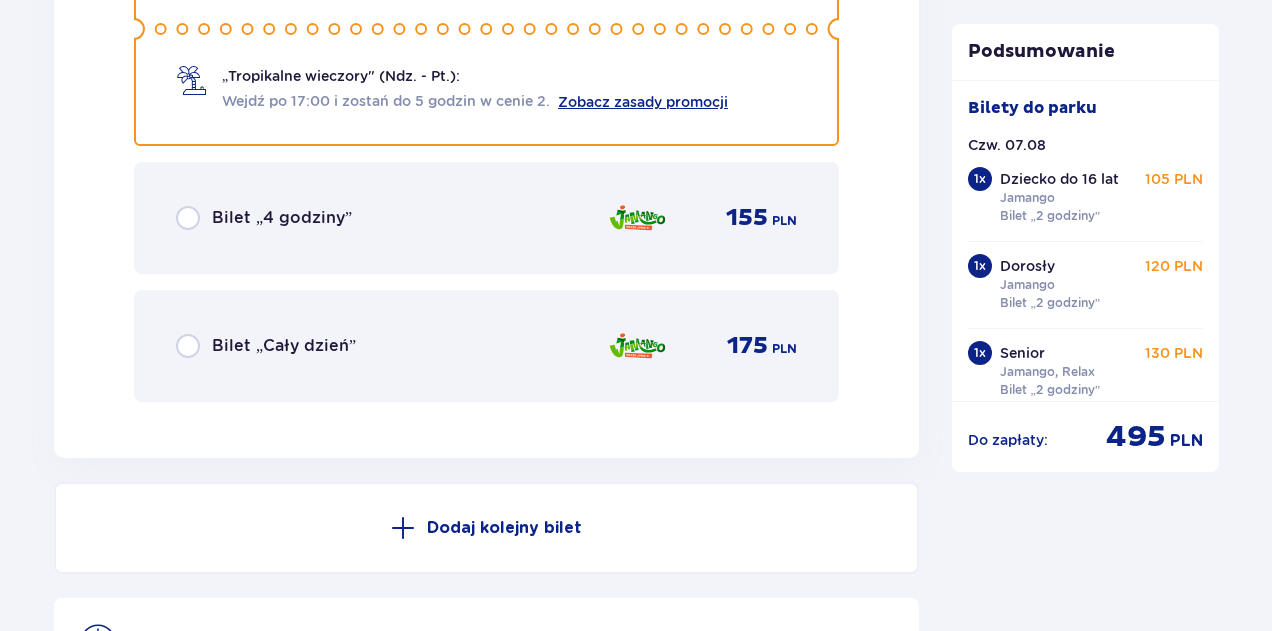 scroll, scrollTop: 6332, scrollLeft: 0, axis: vertical 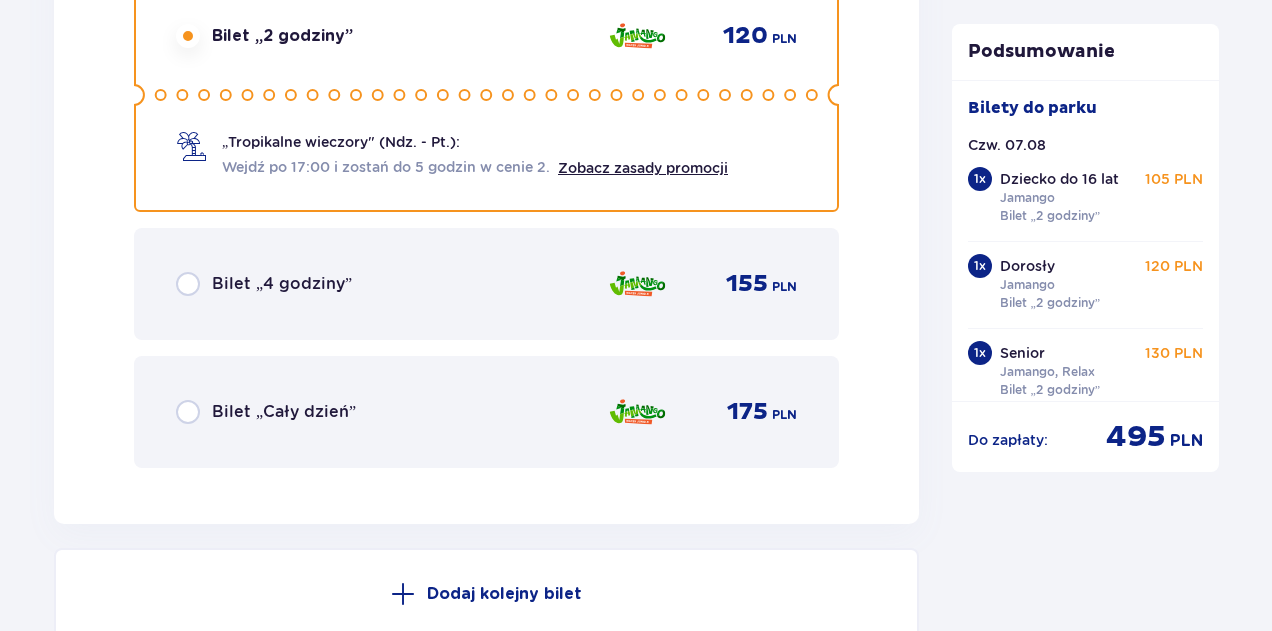 click on "155 PLN" at bounding box center (702, 284) 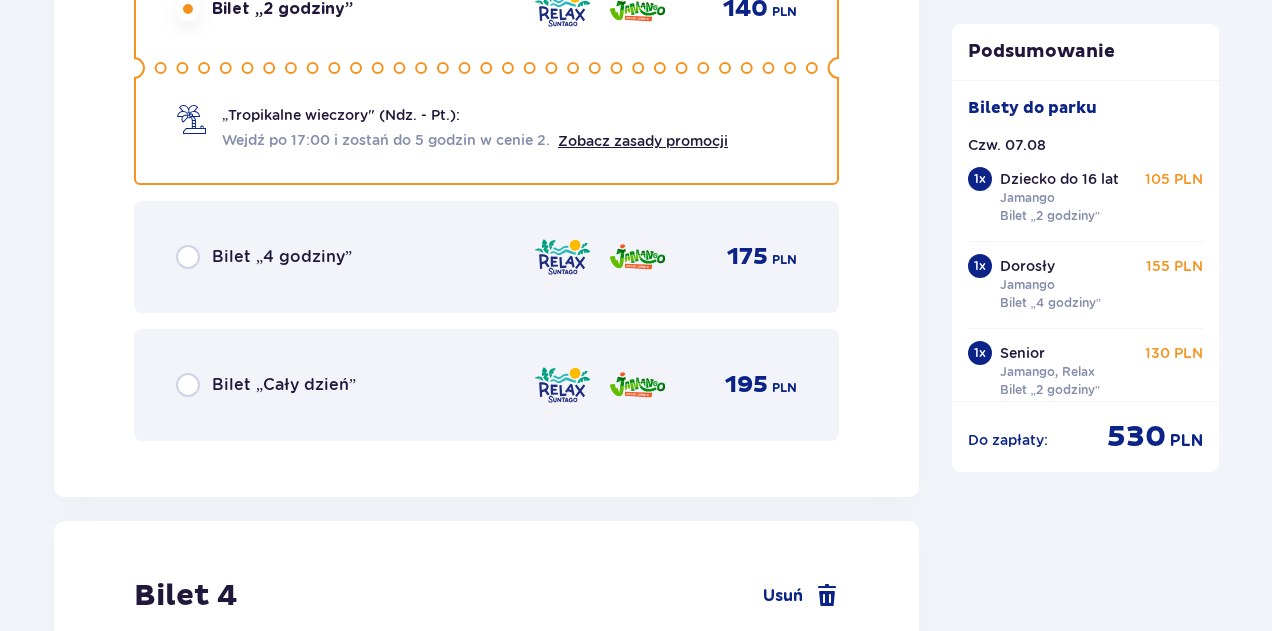 scroll, scrollTop: 4746, scrollLeft: 0, axis: vertical 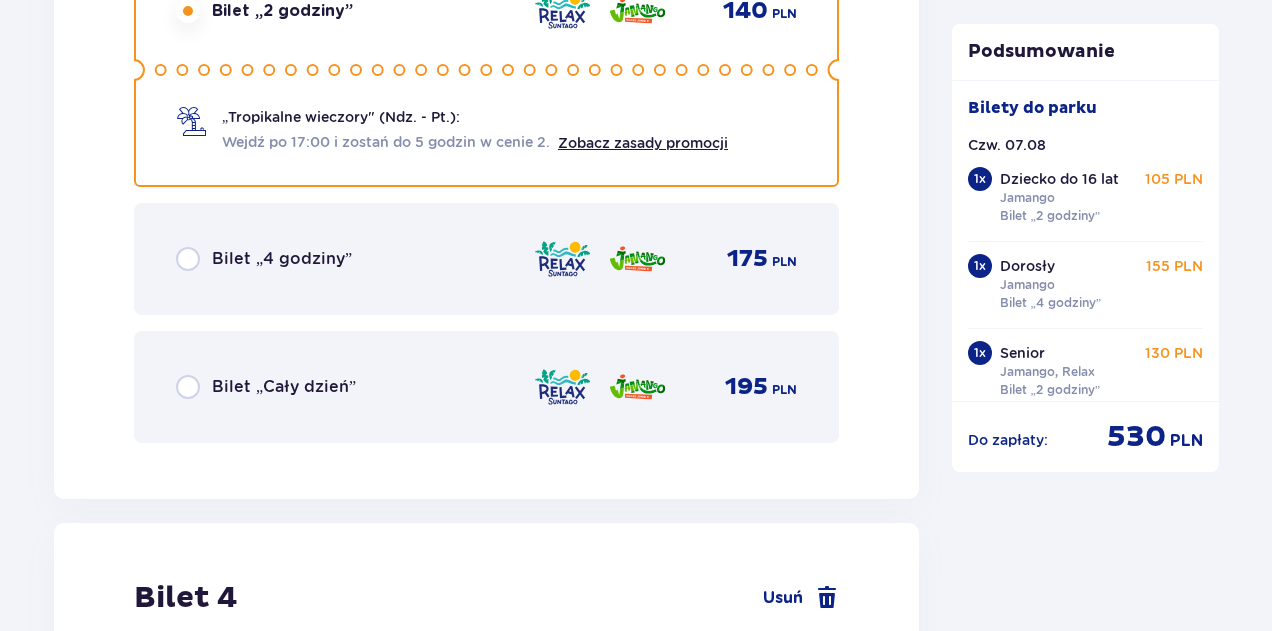 click at bounding box center (637, 259) 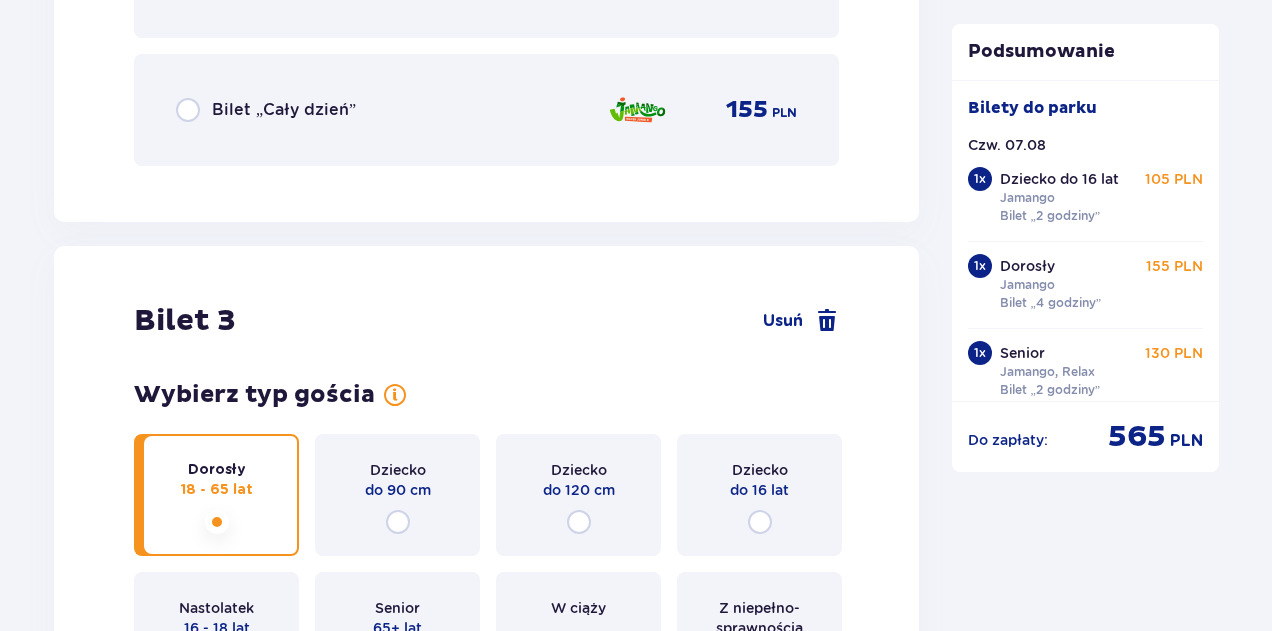 scroll, scrollTop: 3120, scrollLeft: 0, axis: vertical 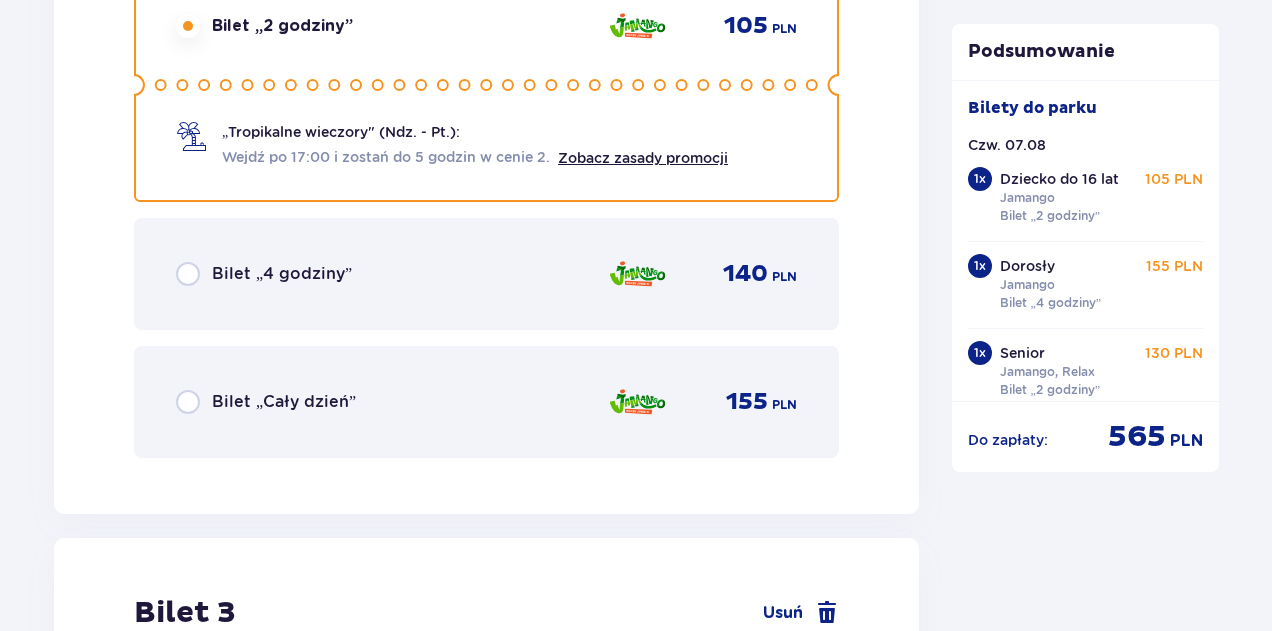 click on "Bilet „4 godziny”   140 PLN" at bounding box center (486, 274) 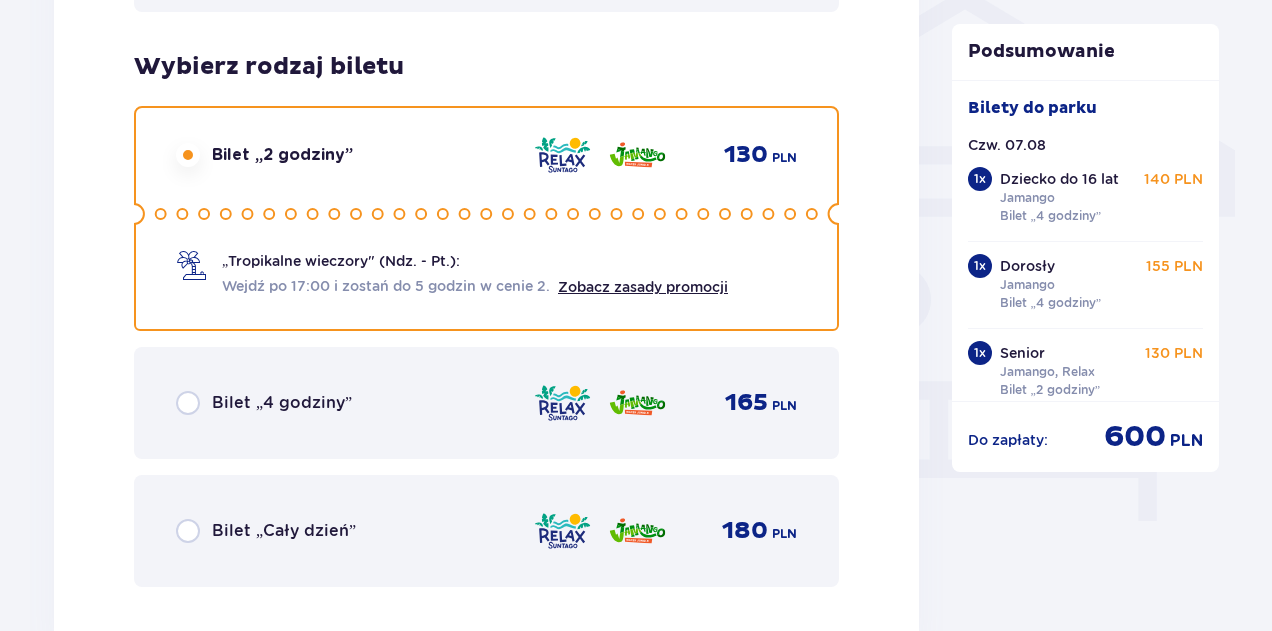 scroll, scrollTop: 1636, scrollLeft: 0, axis: vertical 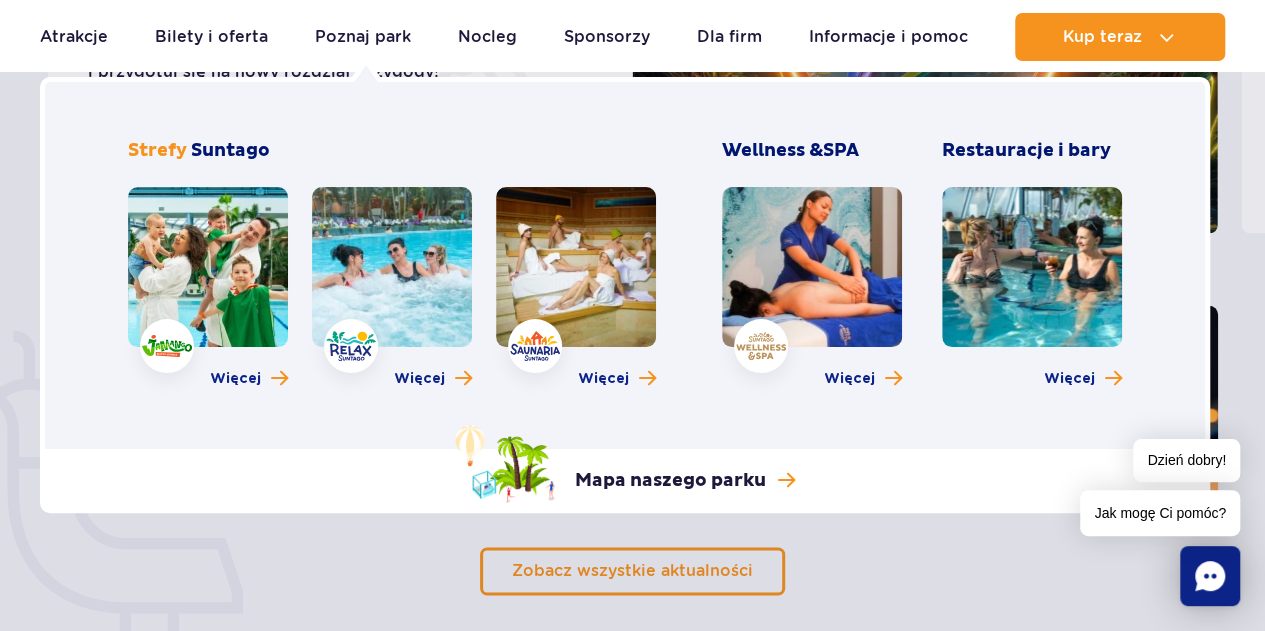 click at bounding box center [392, 267] 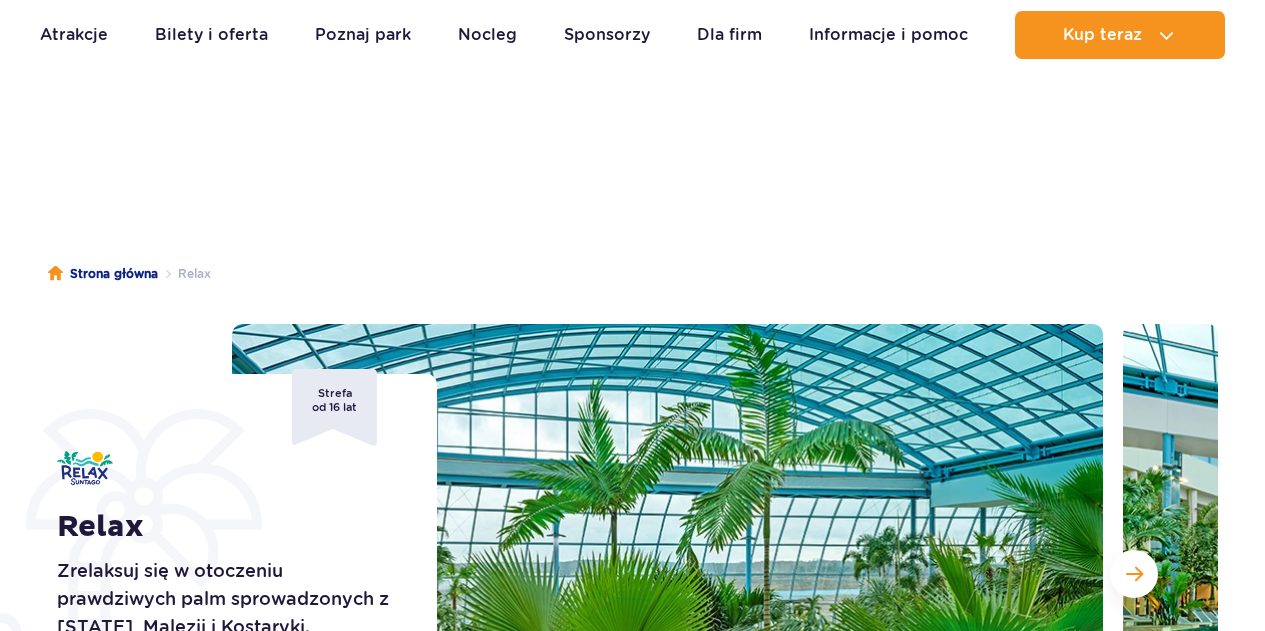 scroll, scrollTop: 374, scrollLeft: 0, axis: vertical 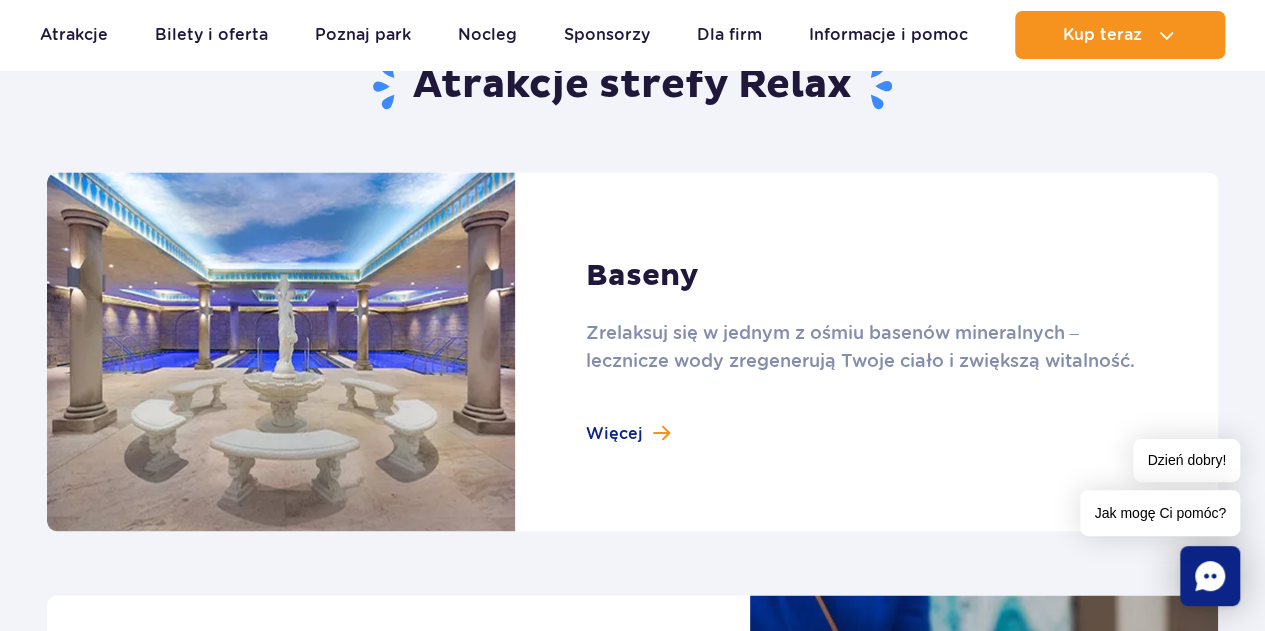 click at bounding box center [632, 351] 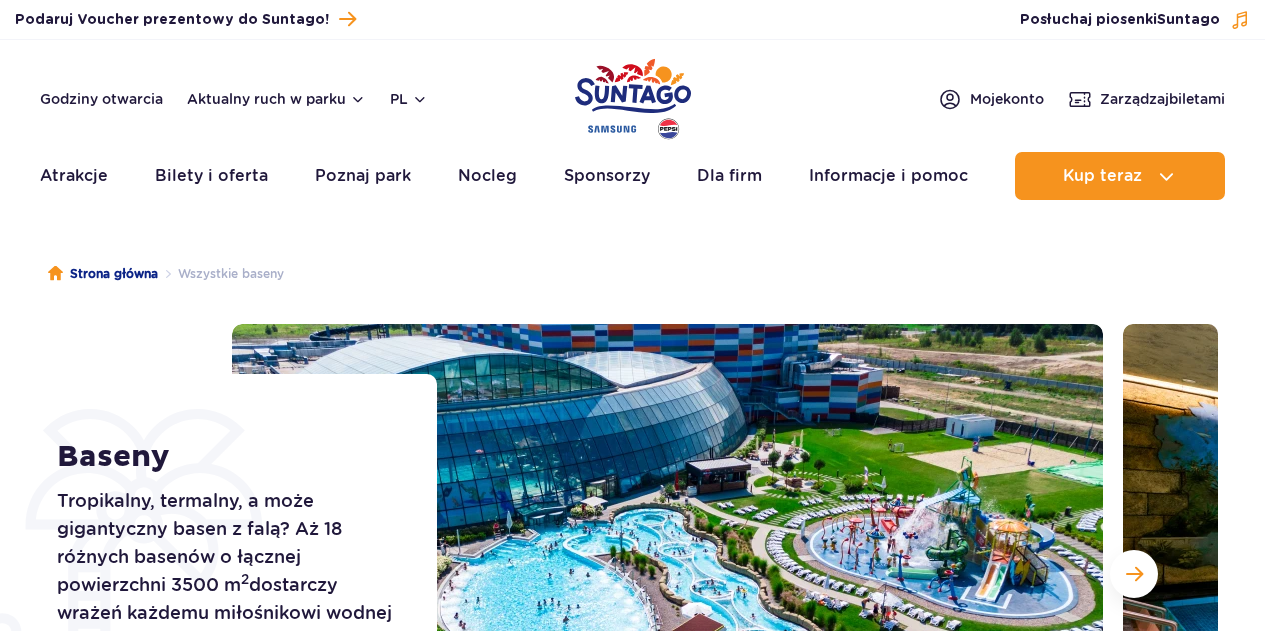 scroll, scrollTop: 0, scrollLeft: 0, axis: both 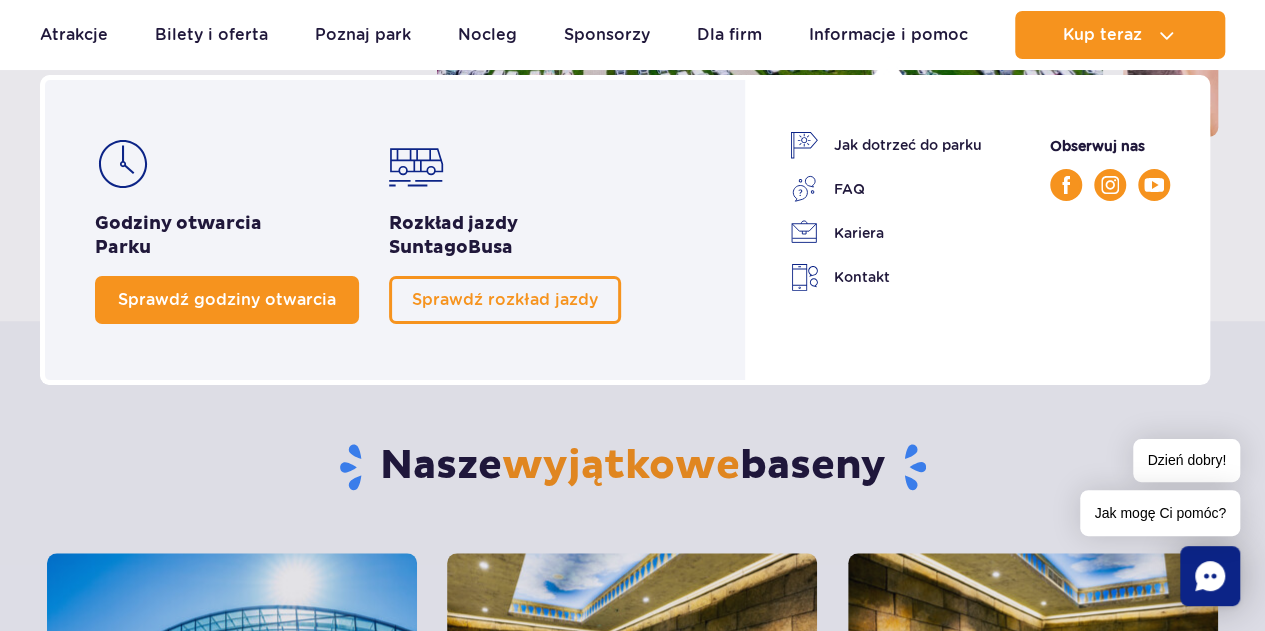 click on "Sprawdź godziny otwarcia" at bounding box center [227, 299] 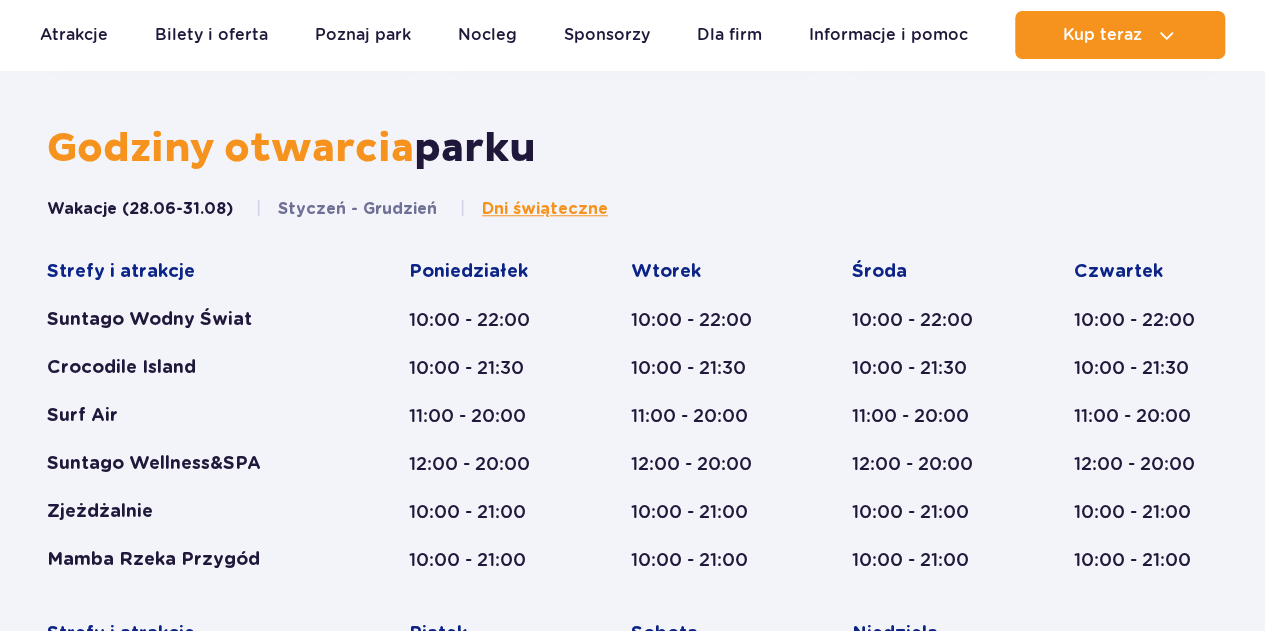 scroll, scrollTop: 0, scrollLeft: 0, axis: both 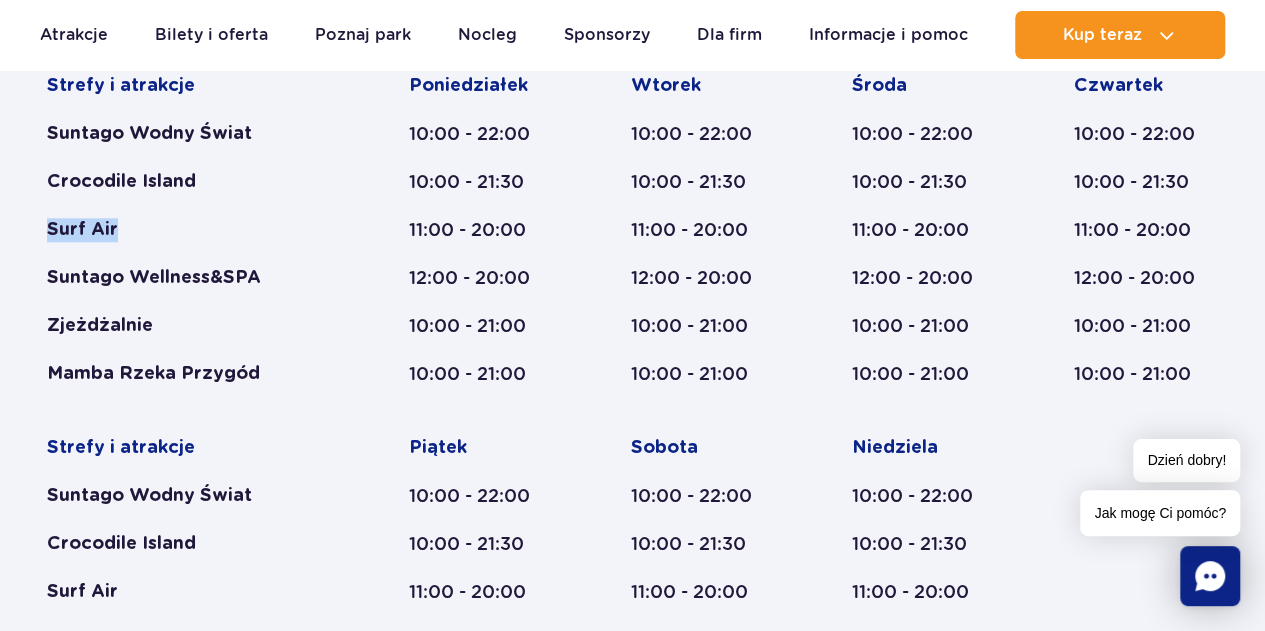 drag, startPoint x: 138, startPoint y: 235, endPoint x: 40, endPoint y: 223, distance: 98.731964 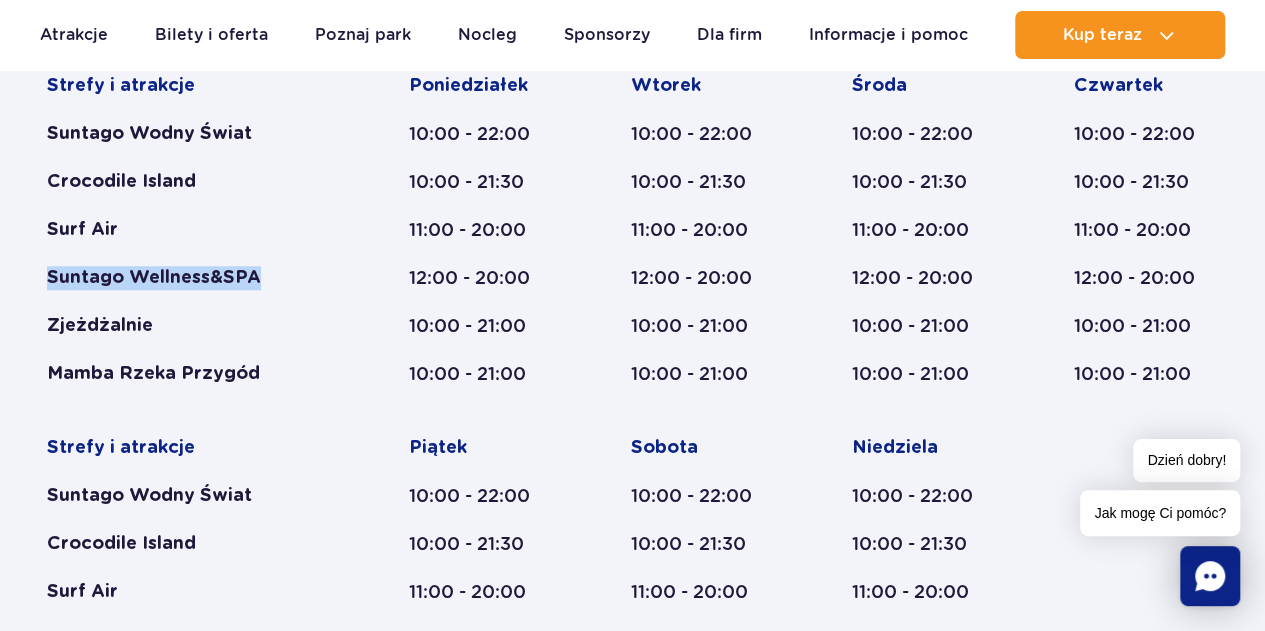 drag, startPoint x: 277, startPoint y: 278, endPoint x: 37, endPoint y: 272, distance: 240.07498 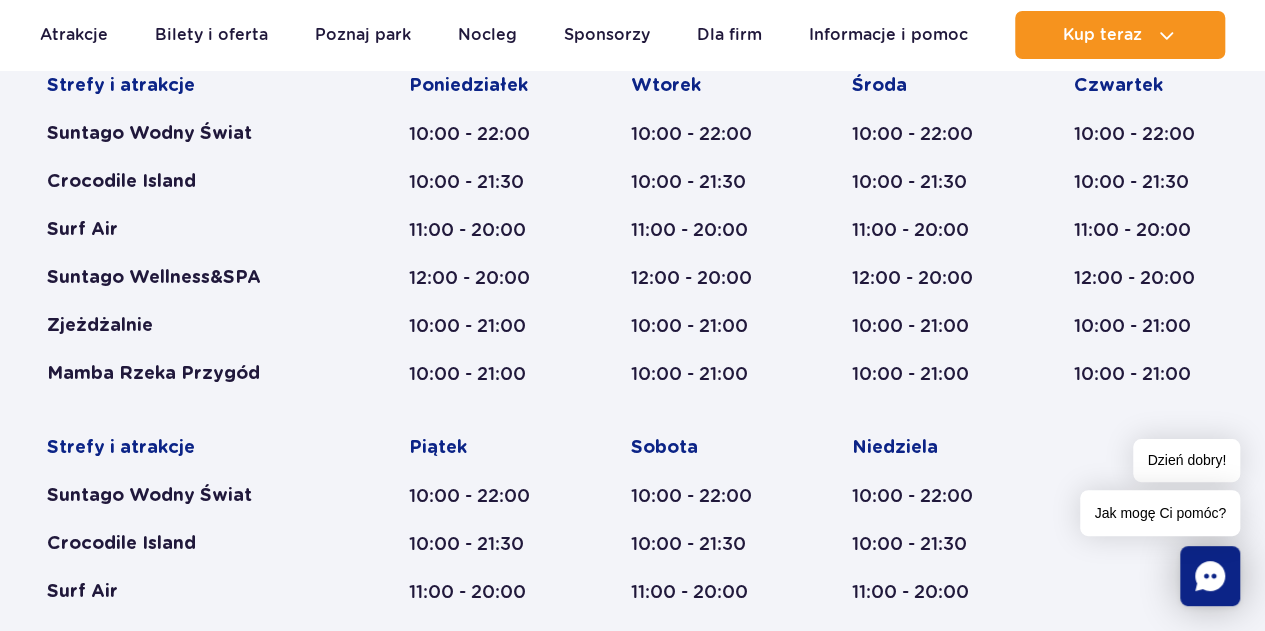 click on "Strefy i atrakcje
Suntago Wodny Świat
Crocodile Island
Surf Air
Suntago Wellness&SPA
Zjeżdżalnie
Mamba Rzeka Przygód
Poniedziałek
10:00 - 22:00
10:00 - 21:30
11:00 - 20:00
12:00 - 20:00
10:00 - 21:00
10:00 - 21:00
Wtorek
10:00 - 22:00
10:00 - 21:30
11:00 - 20:00
12:00 - 20:00
10:00 - 21:00
10:00 - 21:00
Środa
10:00 - 22:00
10:00 - 21:30
11:00 - 20:00
12:00 - 20:00
10:00 - 21:00
10:00 - 21:00
Czwartek
10:00 - 22:00
10:00 - 21:30
11:00 - 20:00" at bounding box center (632, 411) 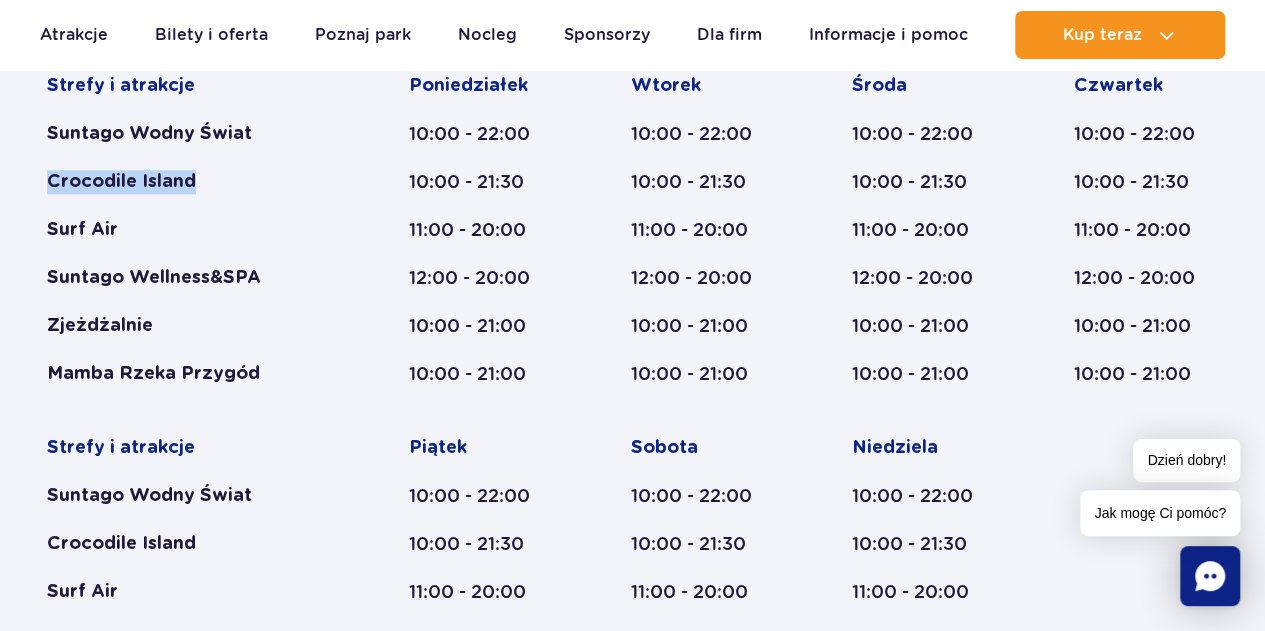 drag, startPoint x: 211, startPoint y: 167, endPoint x: 39, endPoint y: 164, distance: 172.02615 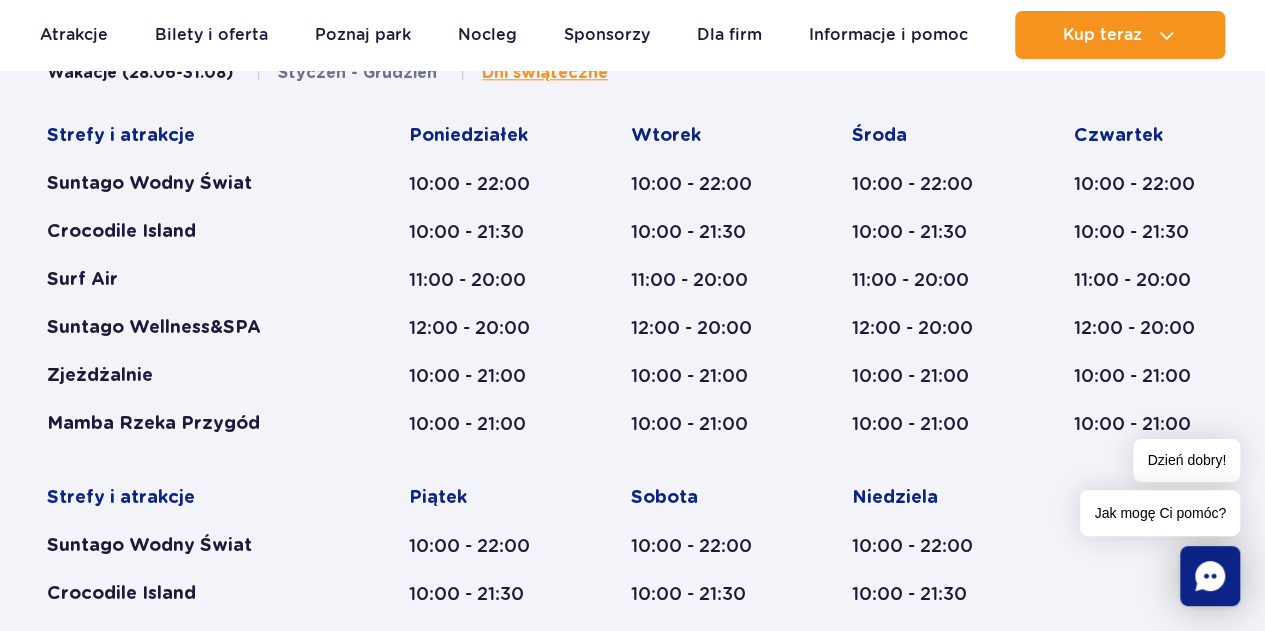 scroll, scrollTop: 960, scrollLeft: 0, axis: vertical 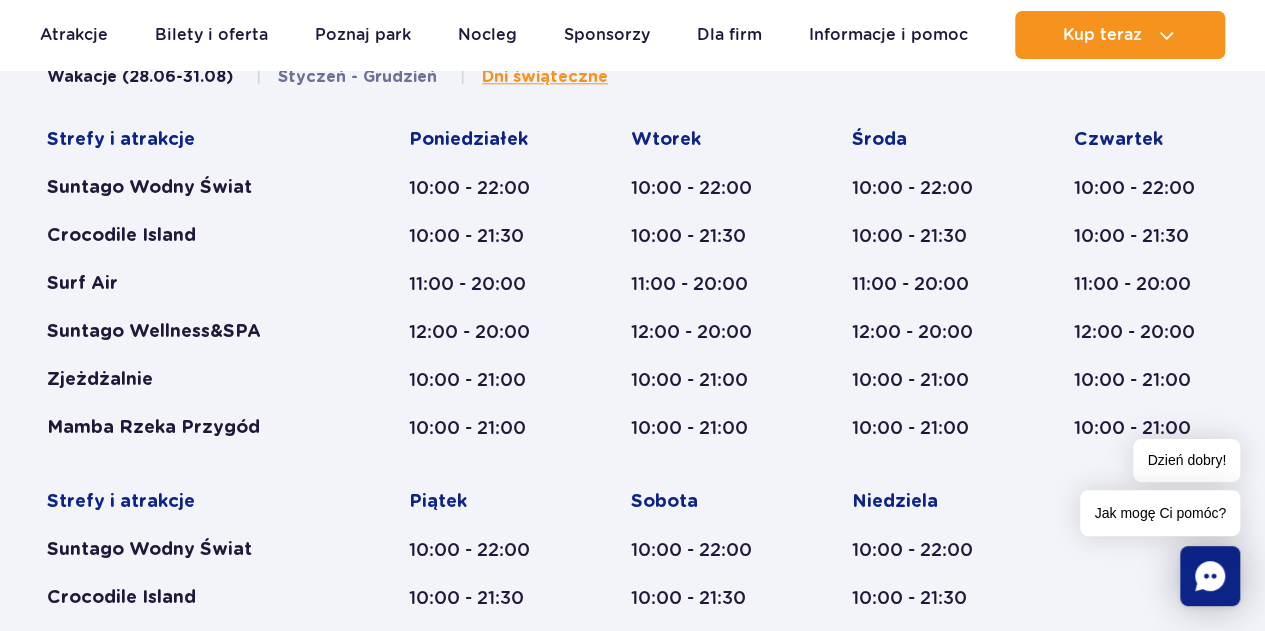 click on "Crocodile Island" at bounding box center (189, 236) 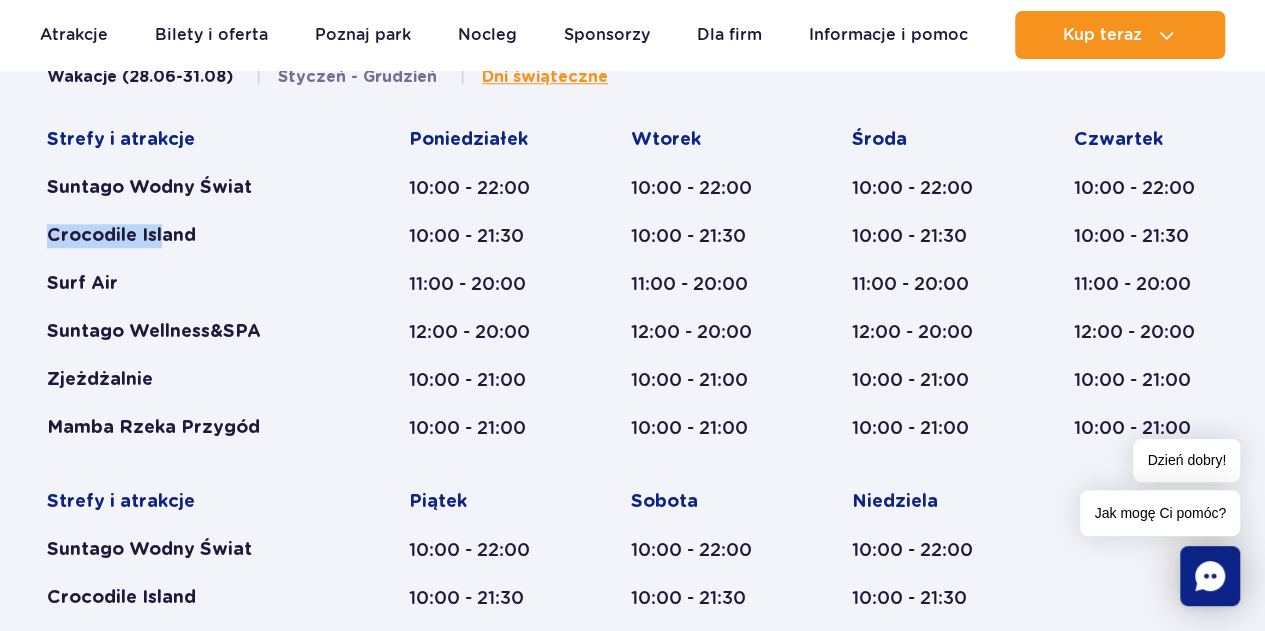 drag, startPoint x: 165, startPoint y: 235, endPoint x: 48, endPoint y: 234, distance: 117.00427 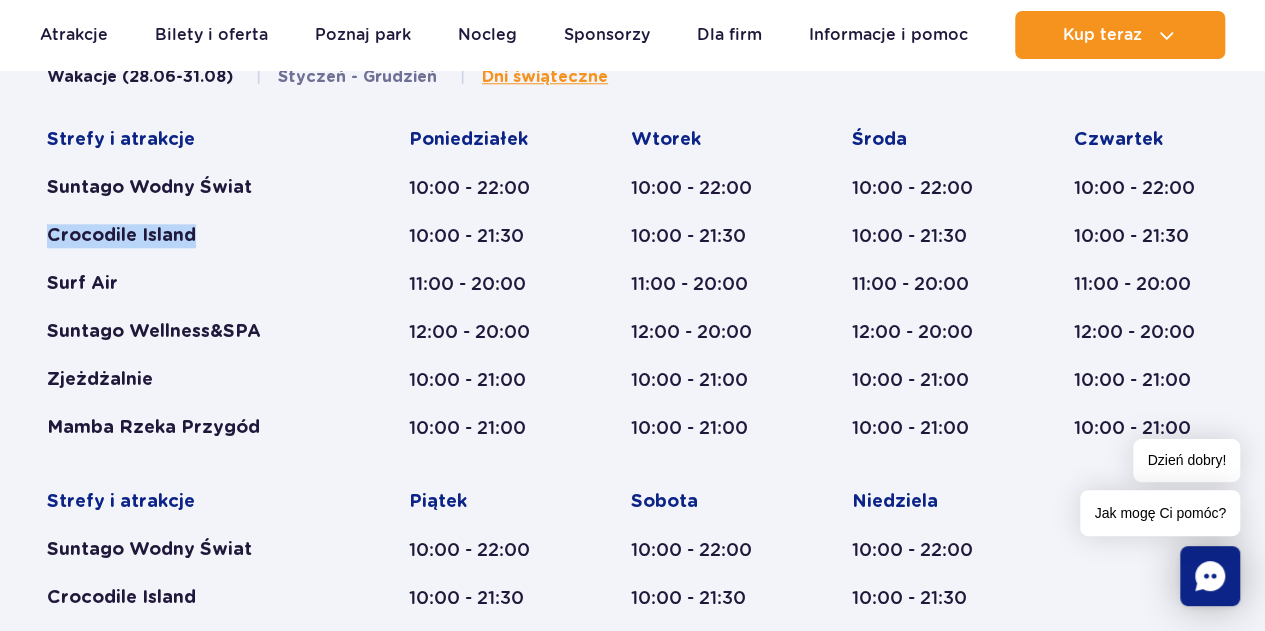 drag, startPoint x: 201, startPoint y: 235, endPoint x: 47, endPoint y: 233, distance: 154.01299 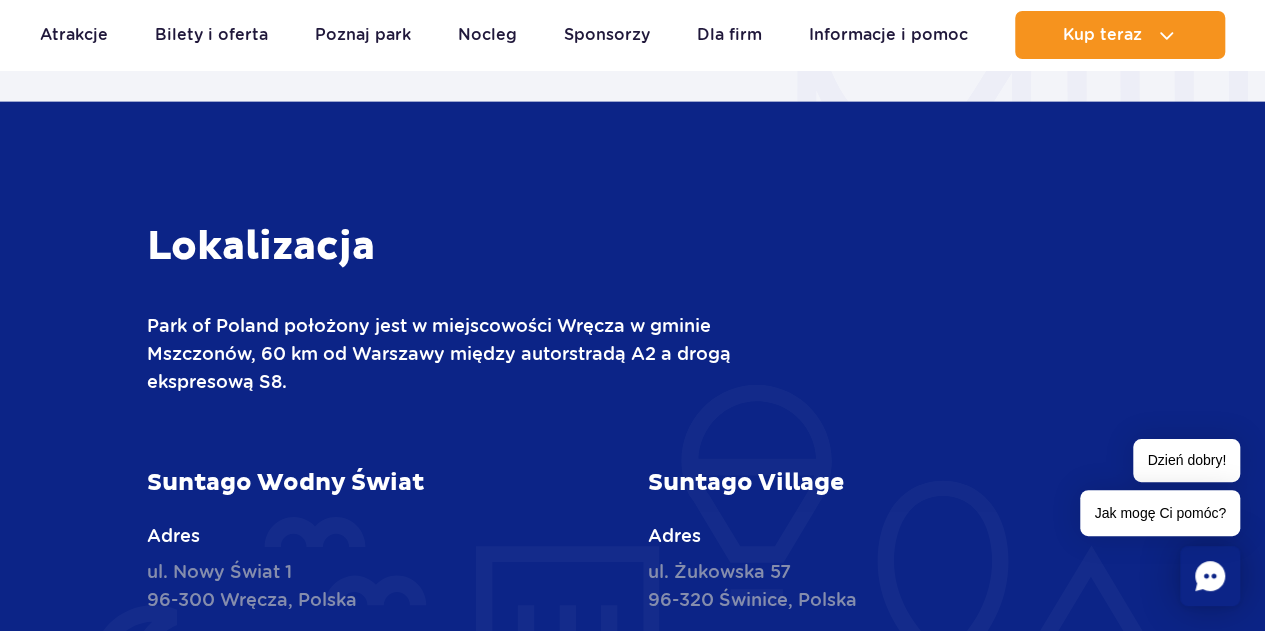 scroll, scrollTop: 2282, scrollLeft: 0, axis: vertical 